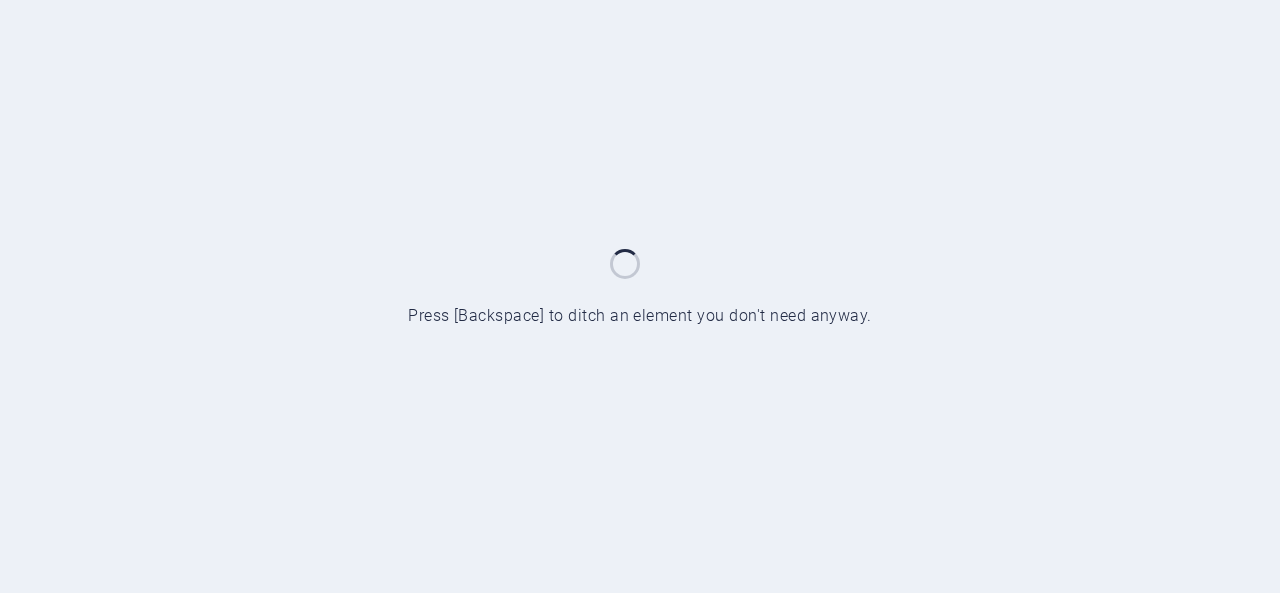 scroll, scrollTop: 0, scrollLeft: 0, axis: both 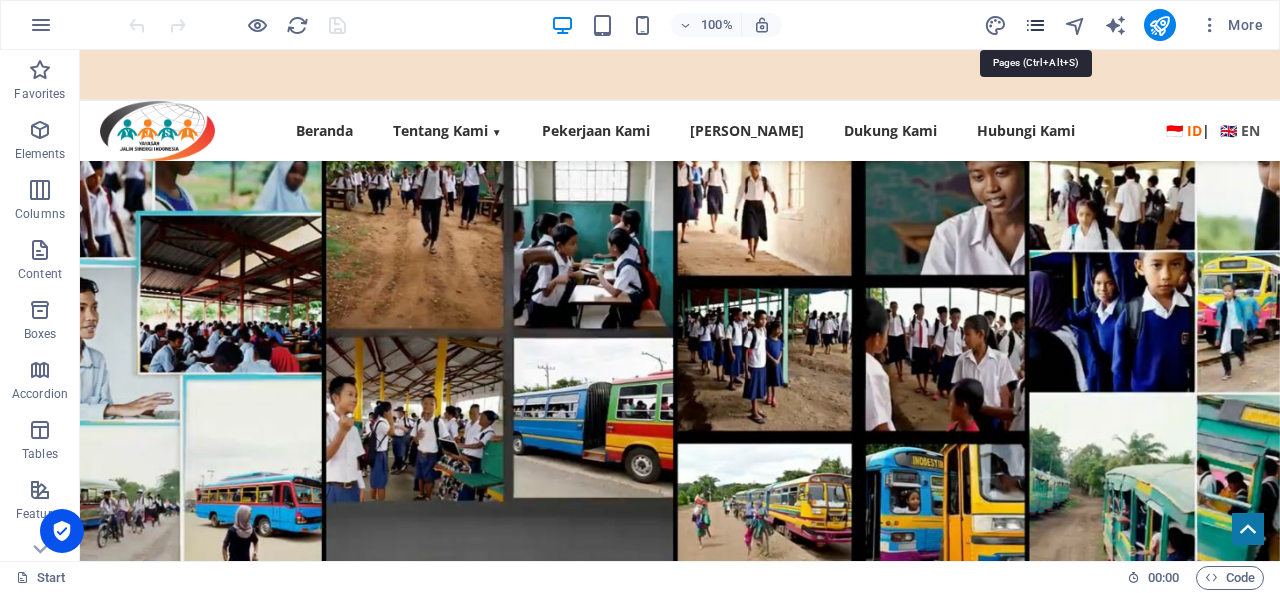 click at bounding box center [1035, 25] 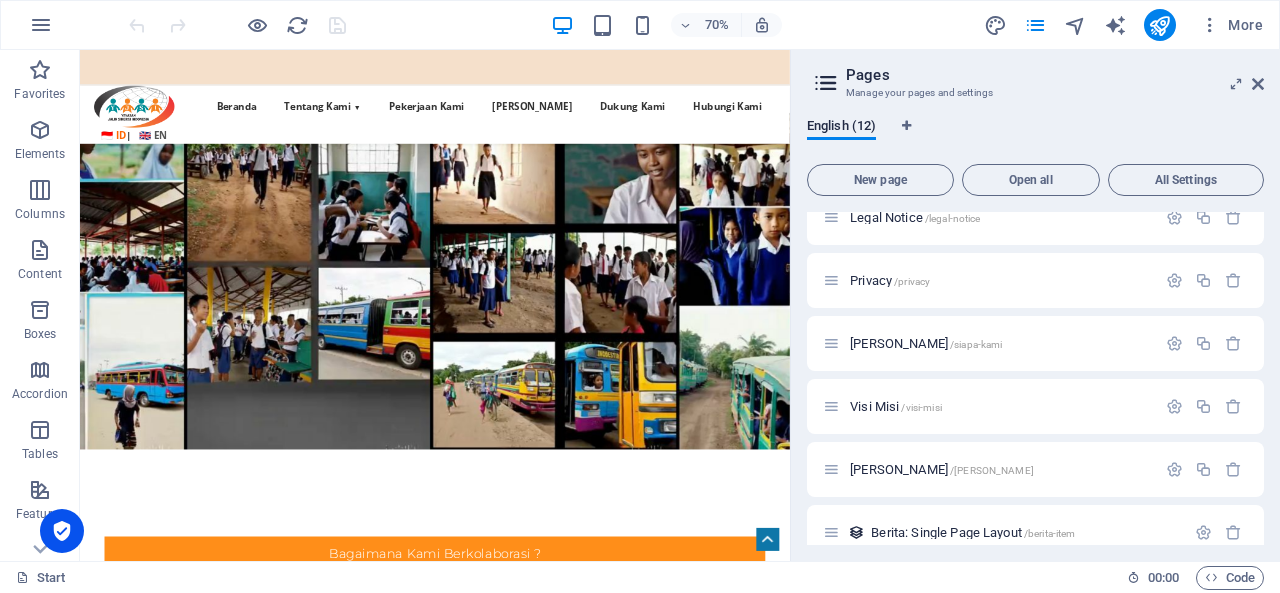 scroll, scrollTop: 200, scrollLeft: 0, axis: vertical 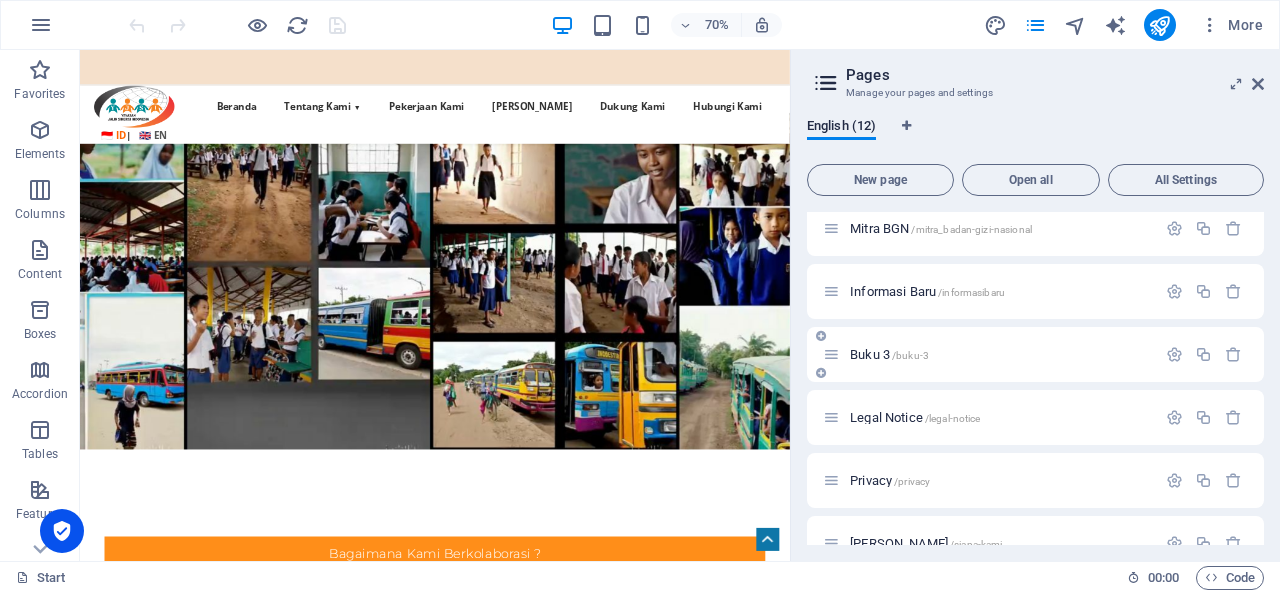 click on "Buku 3 /buku-3" at bounding box center (889, 354) 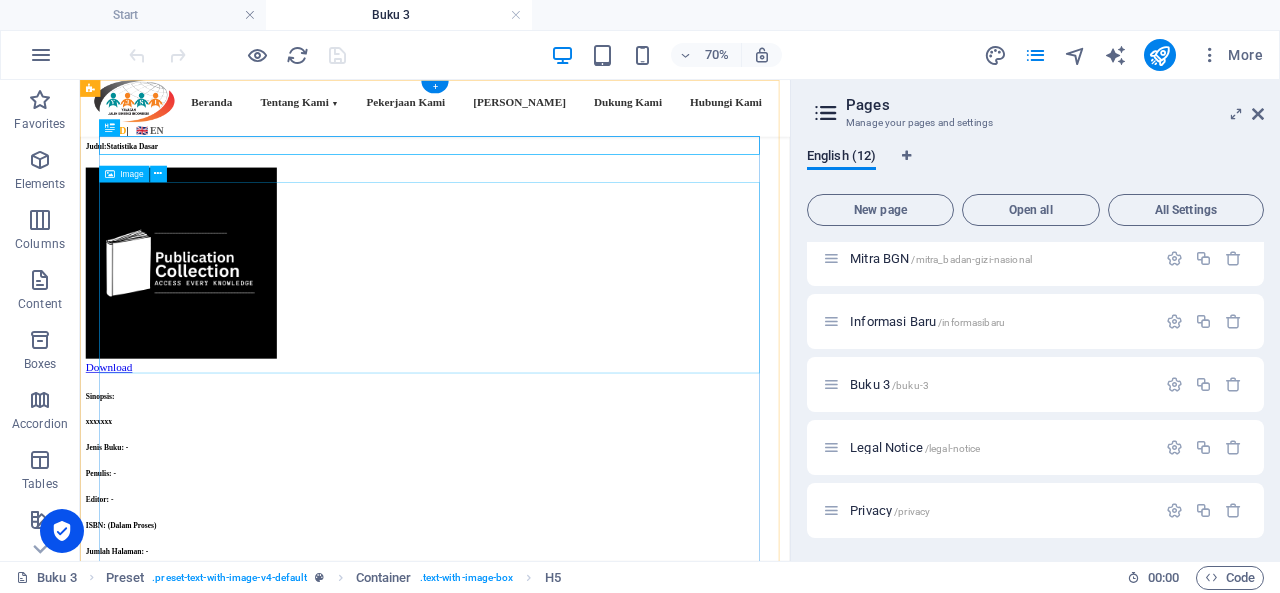 scroll, scrollTop: 0, scrollLeft: 0, axis: both 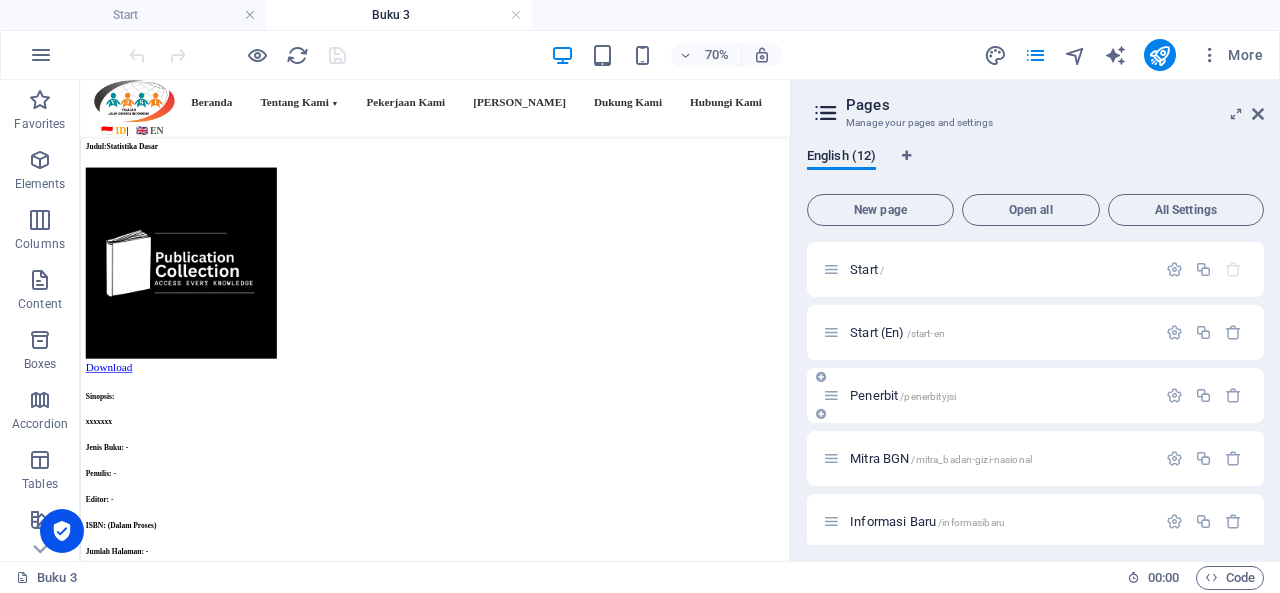 click on "Penerbit /penerbityjsi" at bounding box center (903, 395) 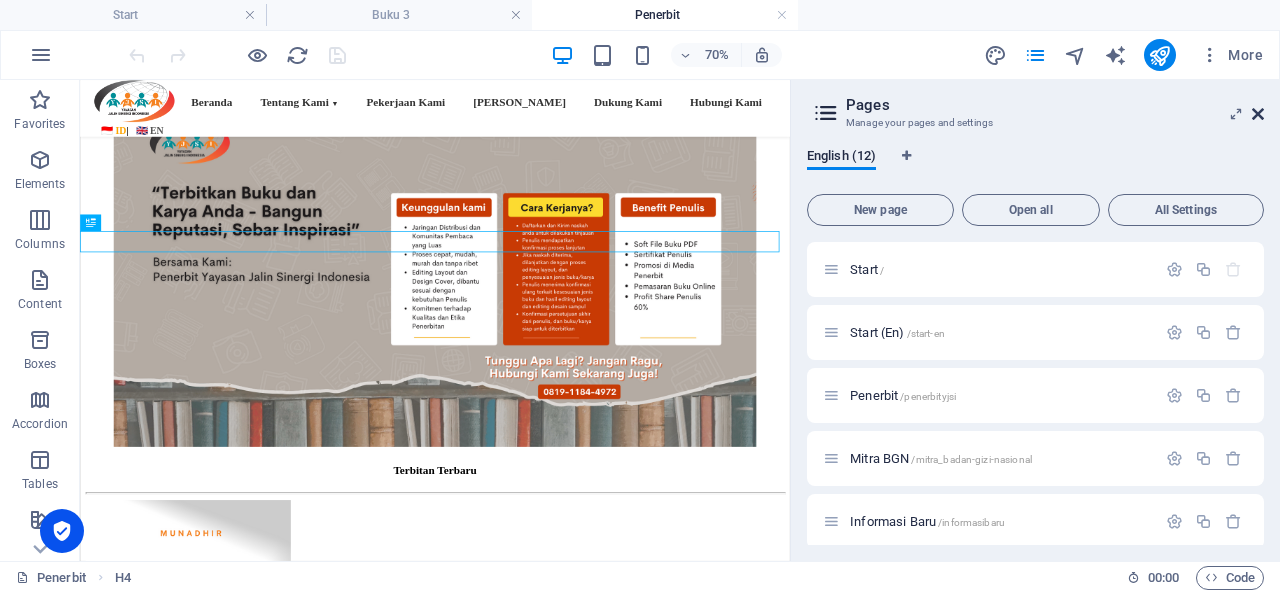scroll, scrollTop: 300, scrollLeft: 0, axis: vertical 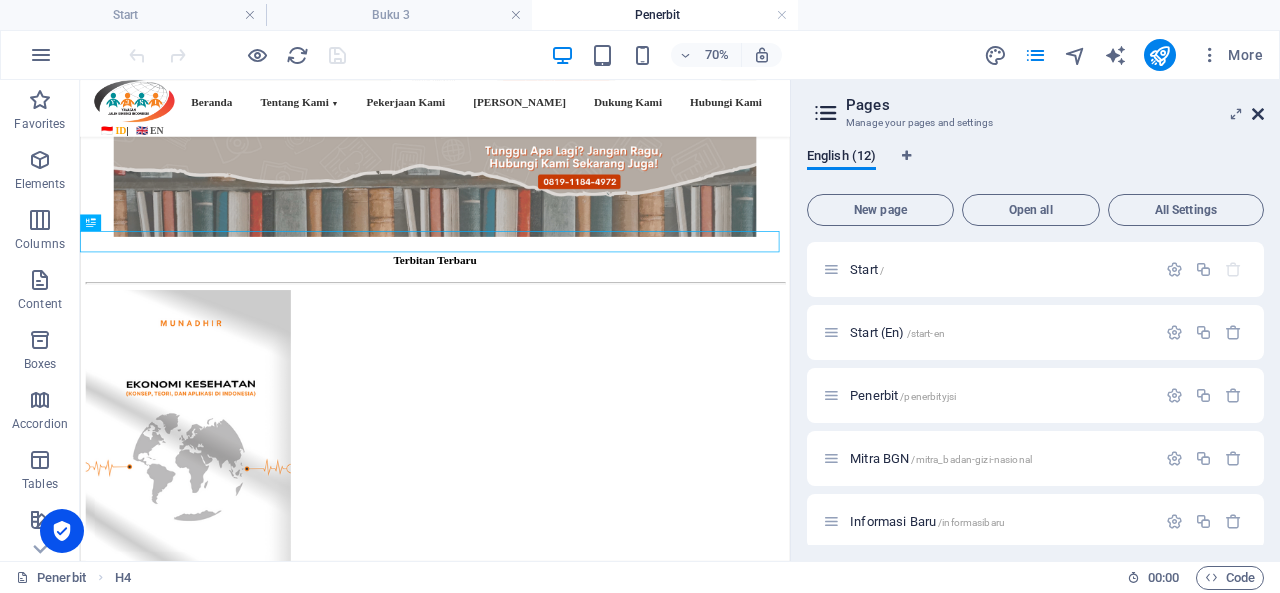 click at bounding box center [1258, 114] 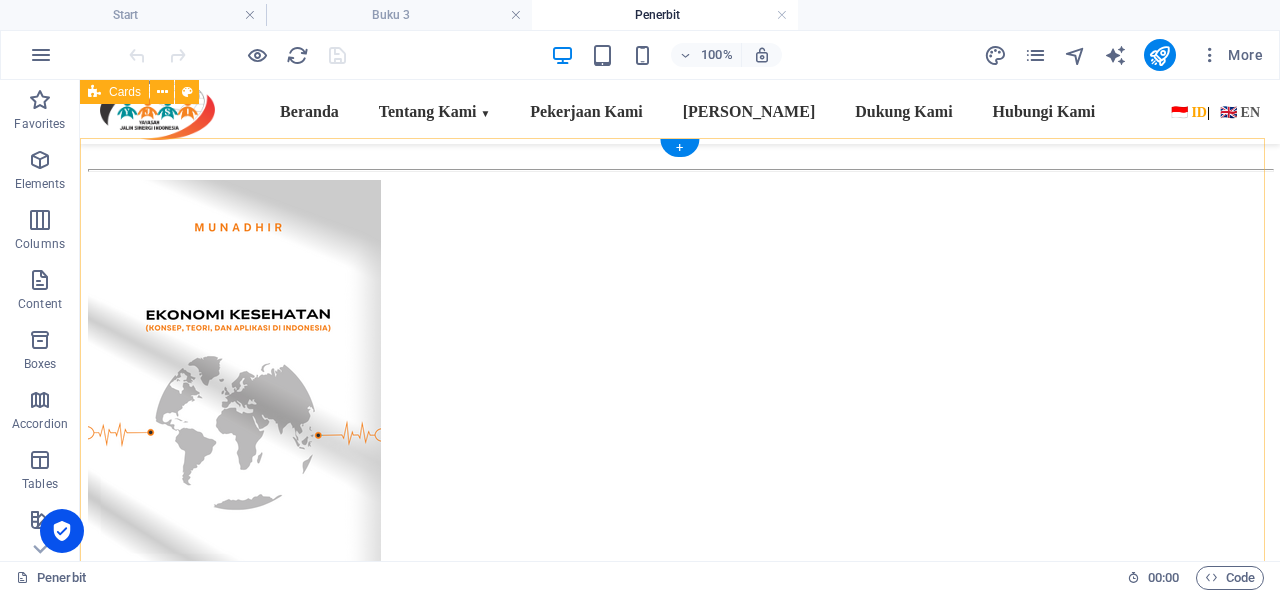 scroll, scrollTop: 400, scrollLeft: 0, axis: vertical 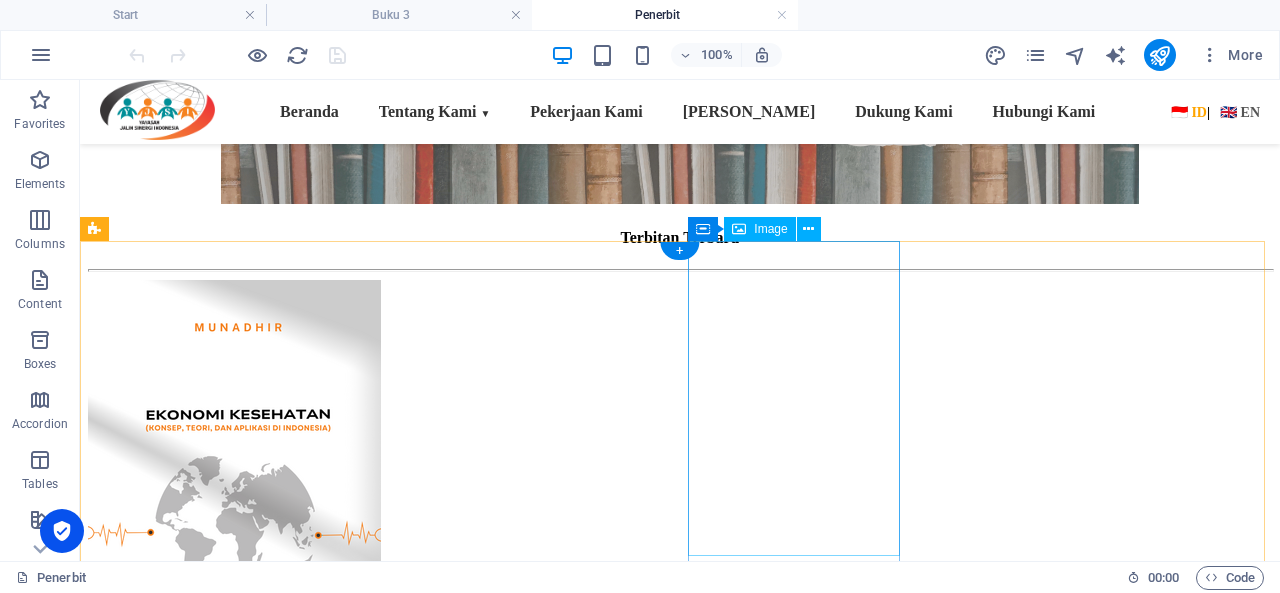 click at bounding box center [680, 4199] 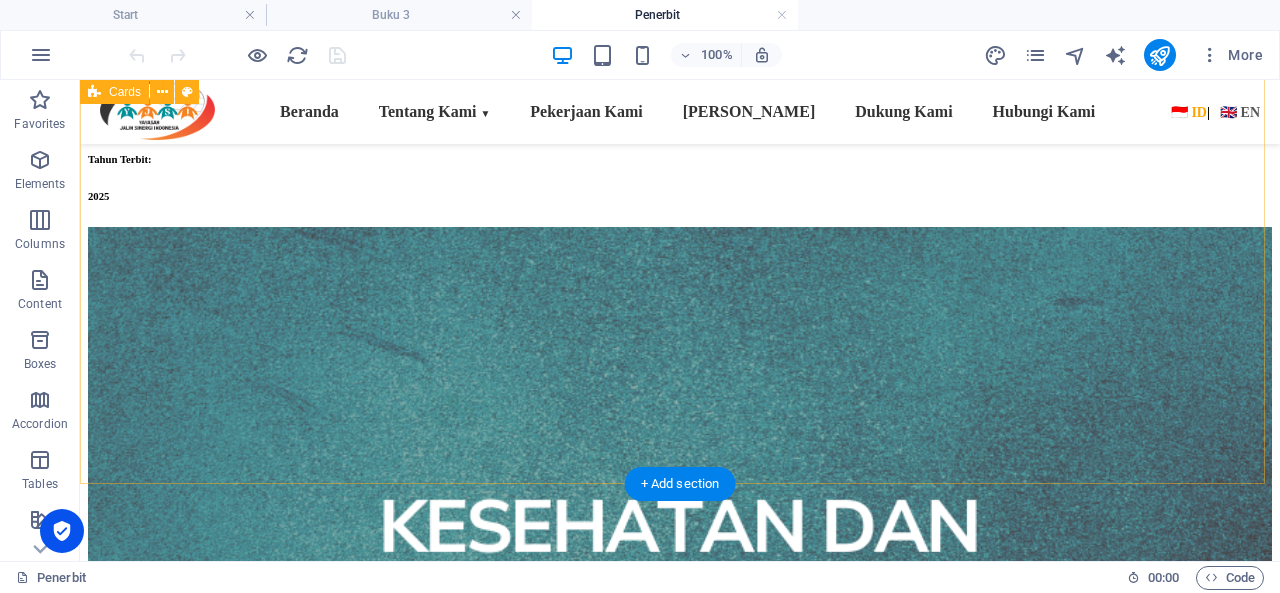 scroll, scrollTop: 1300, scrollLeft: 0, axis: vertical 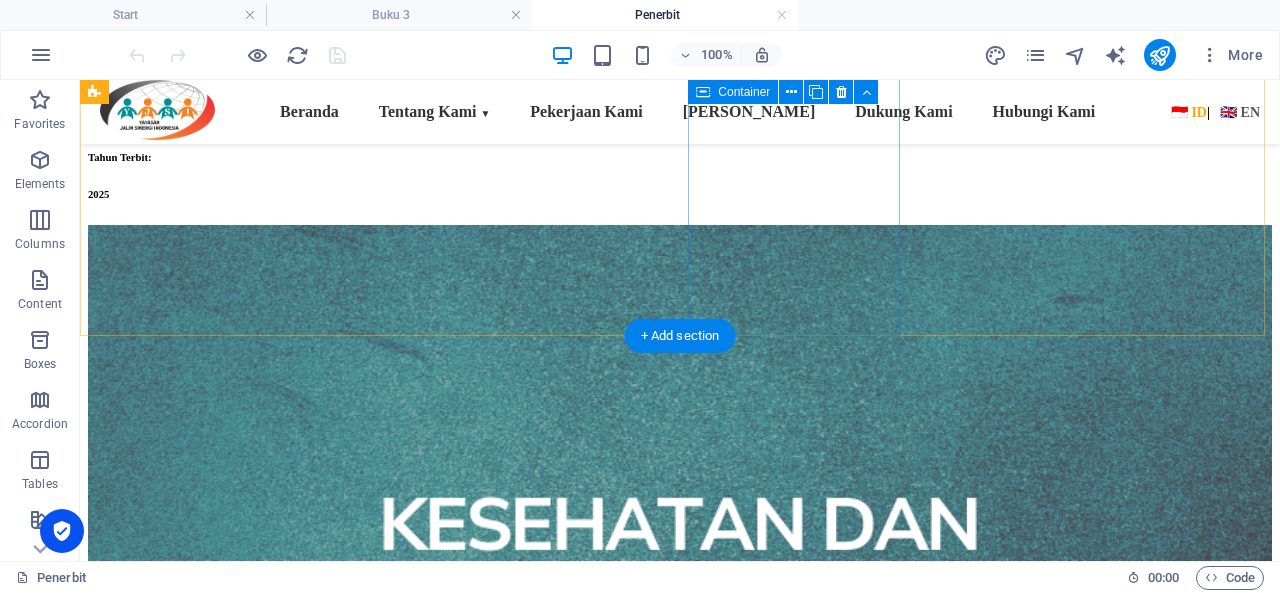 click on "Statistika Dasar Sinopsis:  Buku ini disusun dengan tujuan untuk membantu pembaca memahami konsep-konsep dasar statistika secara sistematis dan aplikatif Penulis:  (1) [PERSON_NAME] (2) [PERSON_NAME], HS Editor:  [DEMOGRAPHIC_DATA] ISBN: 978-634-04-0317-6 Tahun Terbit:  2025" at bounding box center [680, 3502] 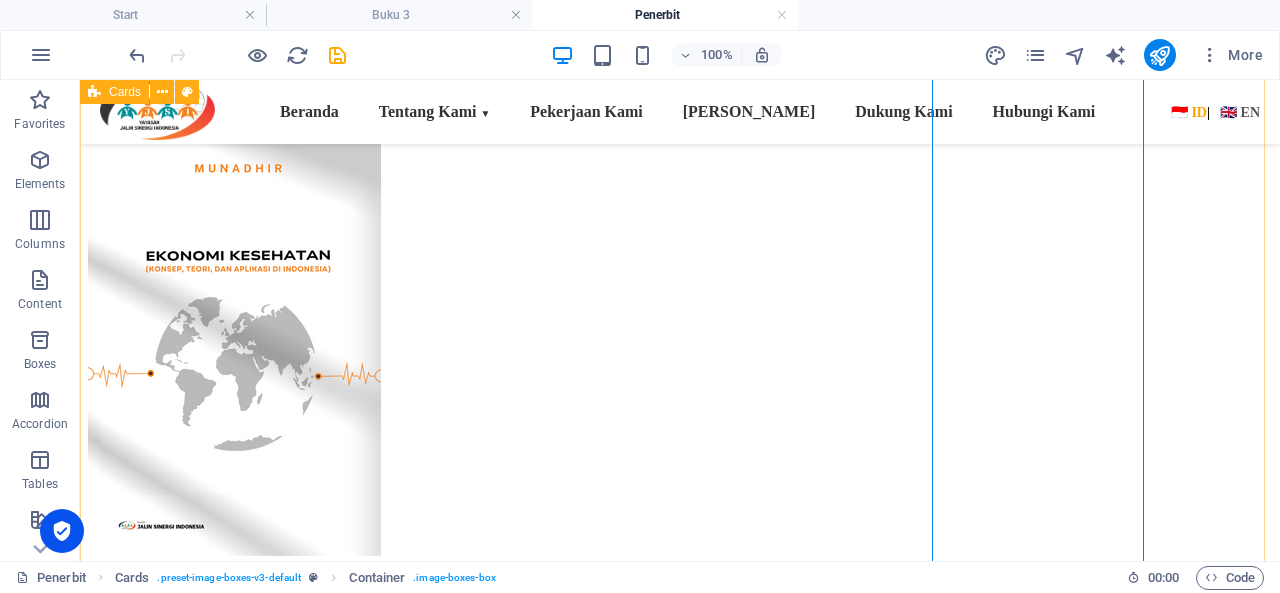 scroll, scrollTop: 500, scrollLeft: 0, axis: vertical 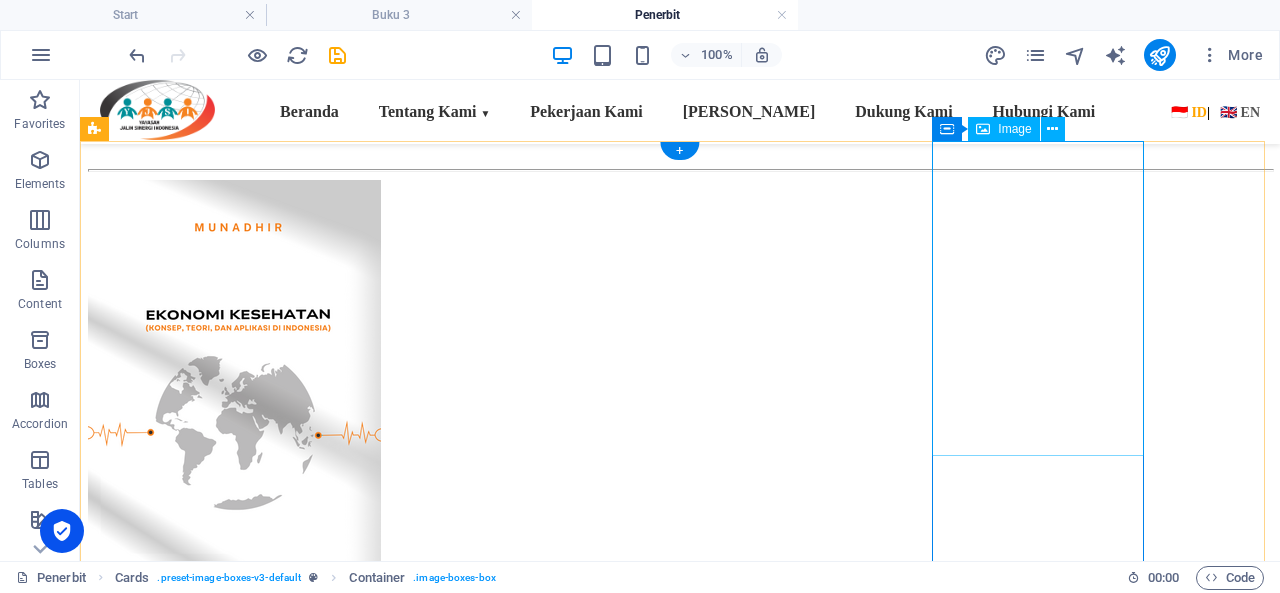 click at bounding box center (680, 6291) 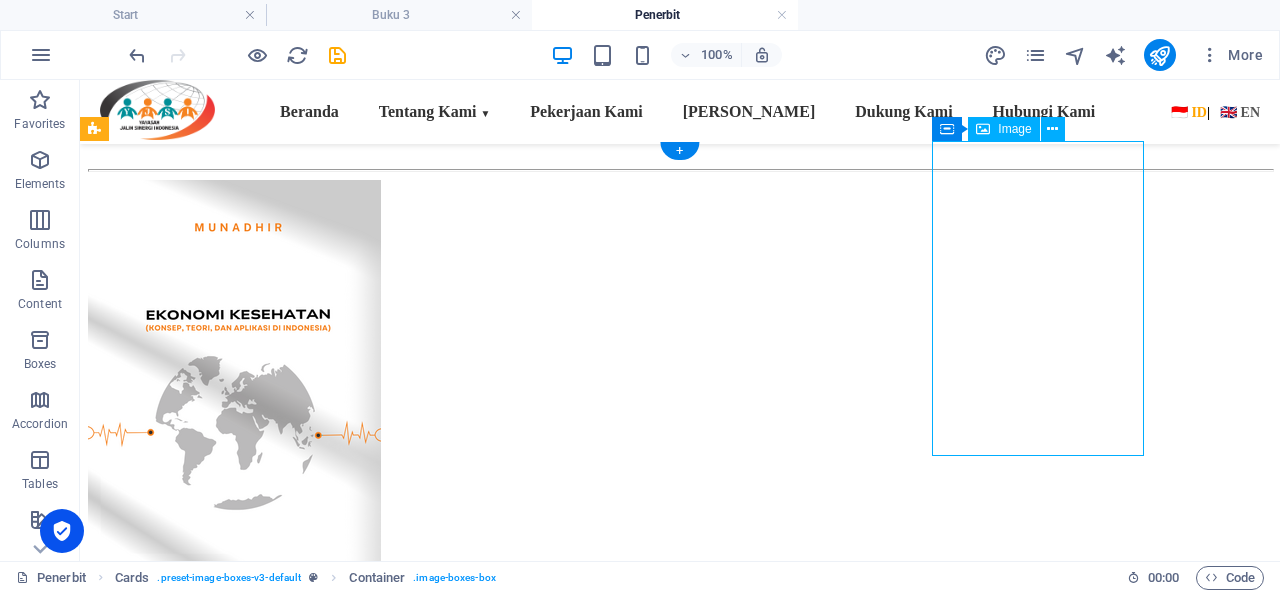click at bounding box center (680, 6291) 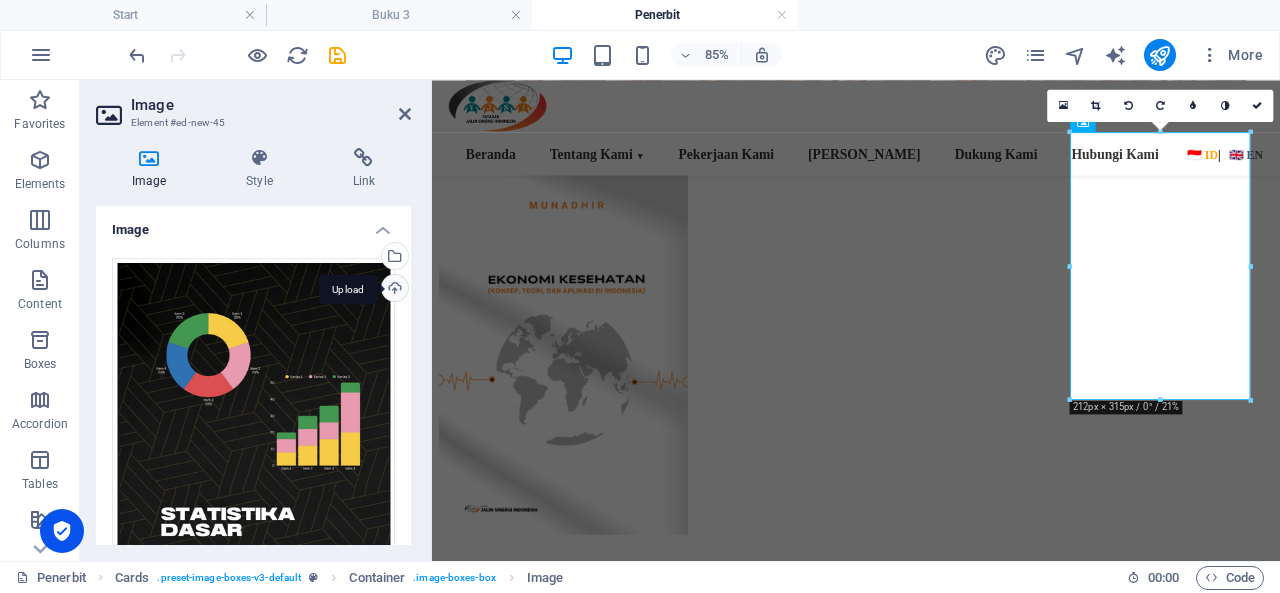 click on "Upload" at bounding box center (393, 290) 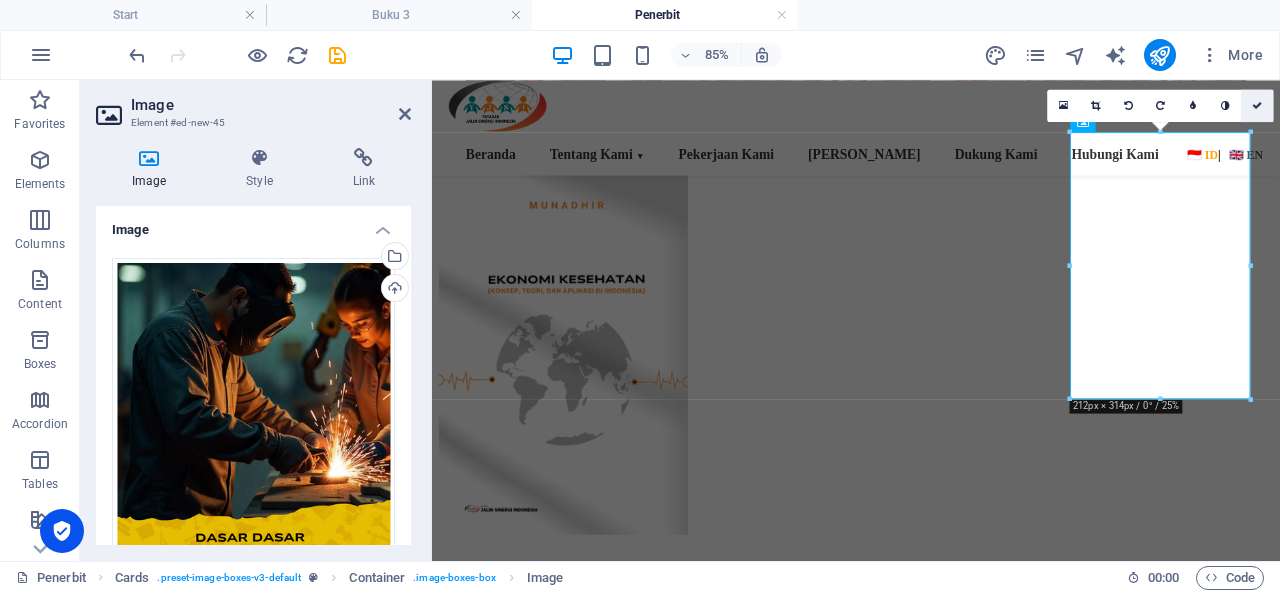 click at bounding box center (1257, 105) 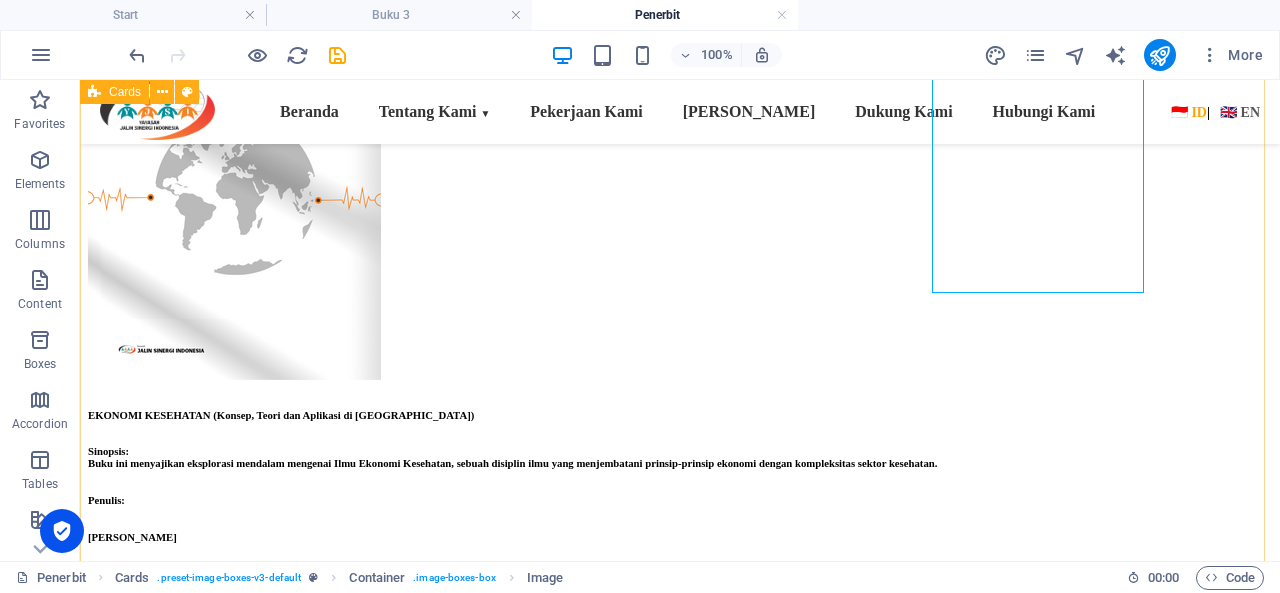 scroll, scrollTop: 800, scrollLeft: 0, axis: vertical 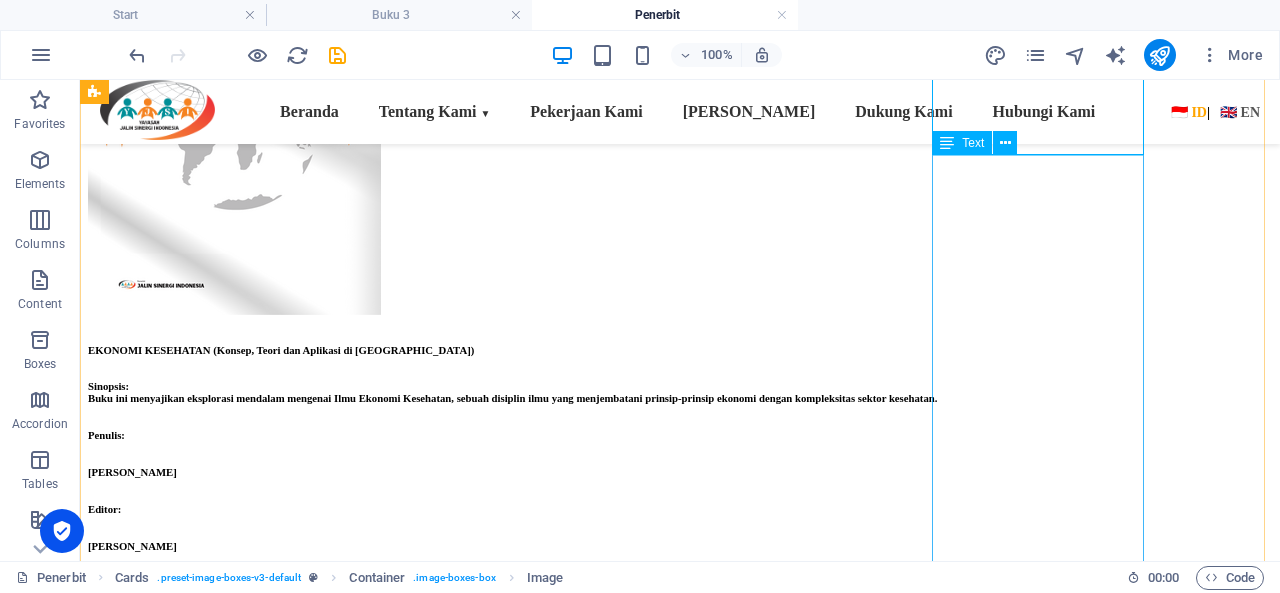 click on "Statistika Dasar Sinopsis:  Buku ini disusun dengan tujuan untuk membantu pembaca memahami konsep-konsep dasar statistika secara sistematis dan aplikatif Penulis:  (1) [PERSON_NAME] (2) [PERSON_NAME], HS Editor:  [DEMOGRAPHIC_DATA] ISBN: 978-634-04-0317-6 Tahun Terbit:  2025" at bounding box center [680, 7087] 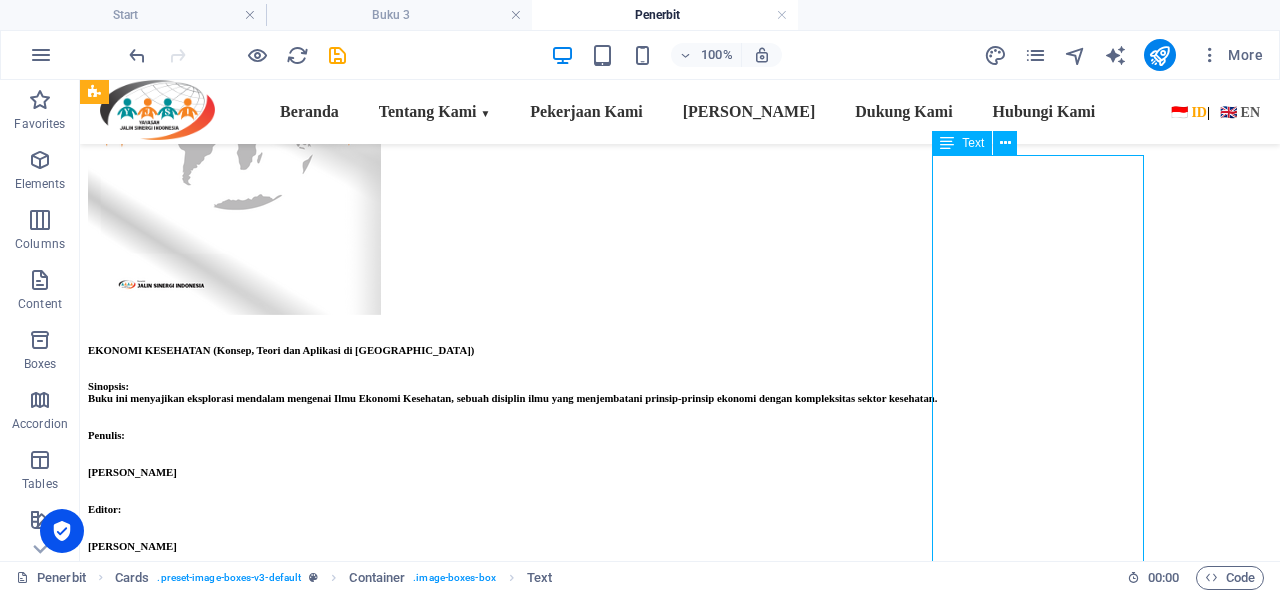 click on "Statistika Dasar Sinopsis:  Buku ini disusun dengan tujuan untuk membantu pembaca memahami konsep-konsep dasar statistika secara sistematis dan aplikatif Penulis:  (1) [PERSON_NAME] (2) [PERSON_NAME], HS Editor:  [DEMOGRAPHIC_DATA] ISBN: 978-634-04-0317-6 Tahun Terbit:  2025" at bounding box center [680, 7087] 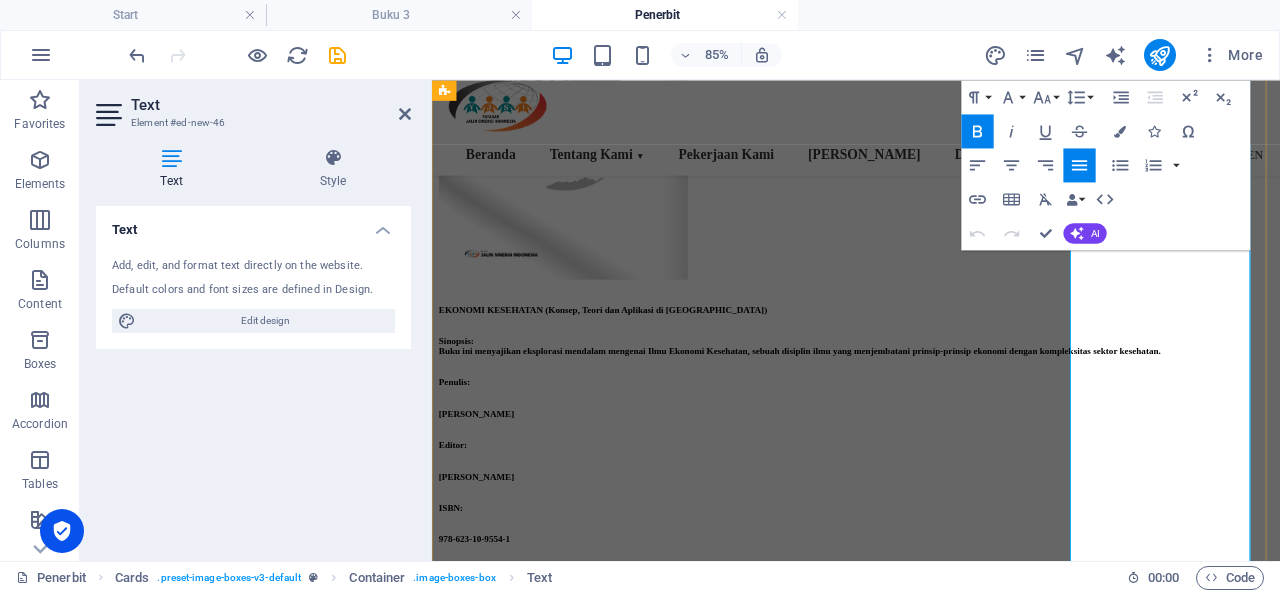 click on "(1) [PERSON_NAME]" at bounding box center [931, 6151] 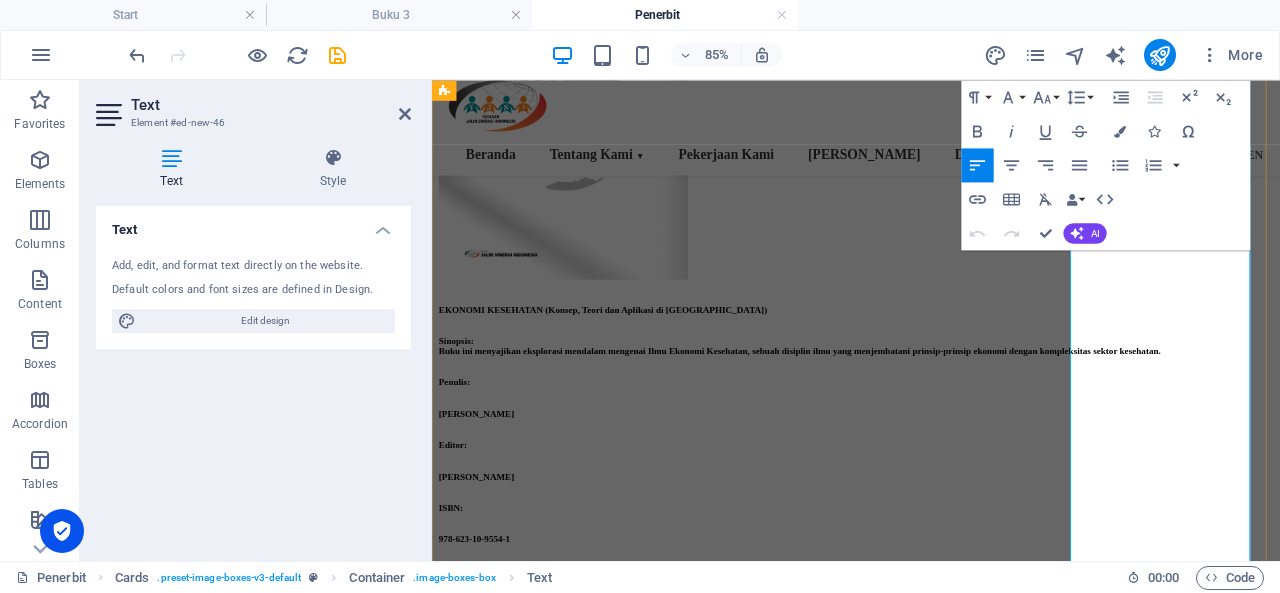 click on "Buku ini disusun dengan tujuan untuk membantu pembaca memahami konsep-konsep dasar statistika secara sistematis dan aplikatif" at bounding box center (931, 6077) 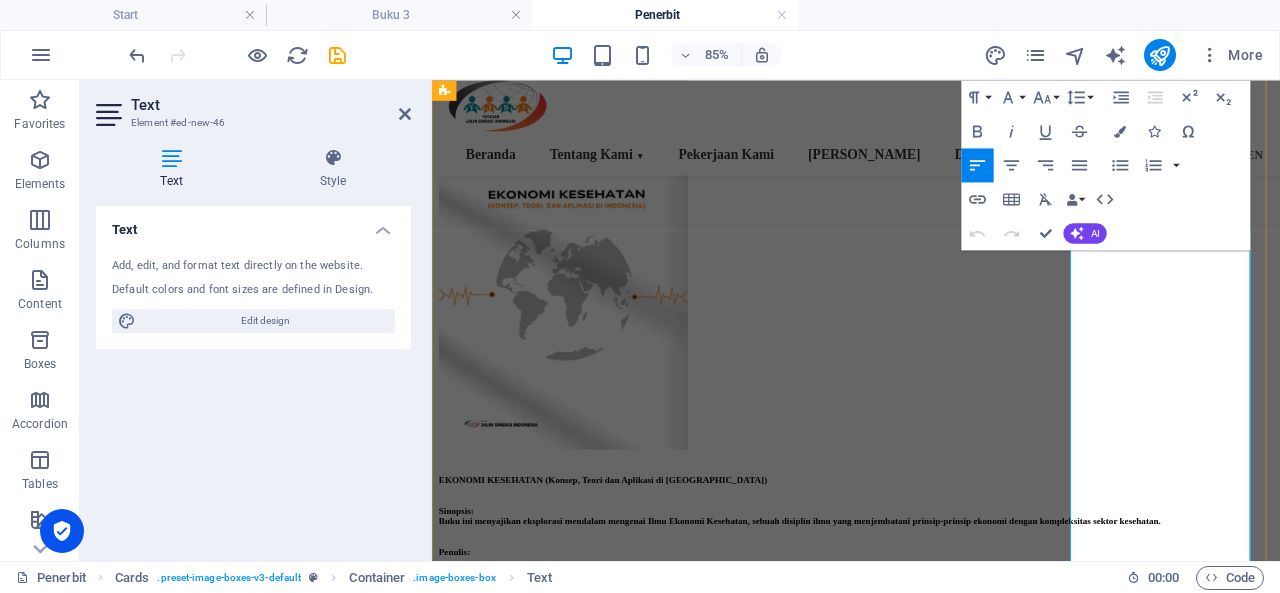 scroll, scrollTop: 700, scrollLeft: 0, axis: vertical 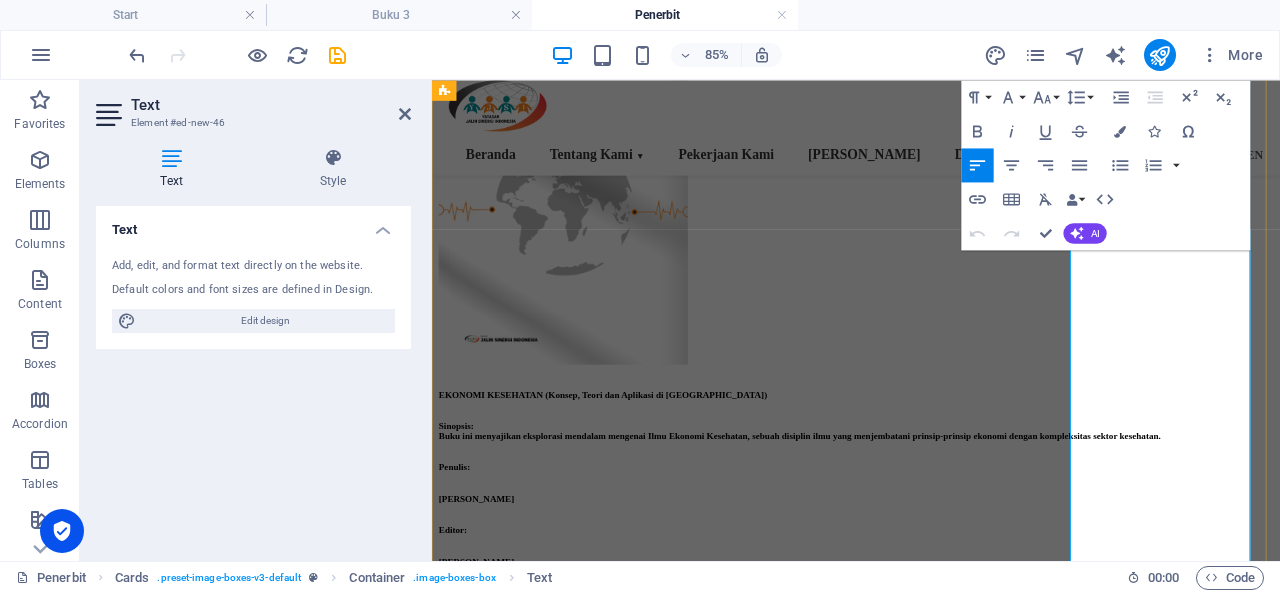 click on "Buku ini disusun dengan tujuan untuk membantu pembaca memahami konsep-konsep dasar statistika secara sistematis dan aplikatif" at bounding box center [931, 6177] 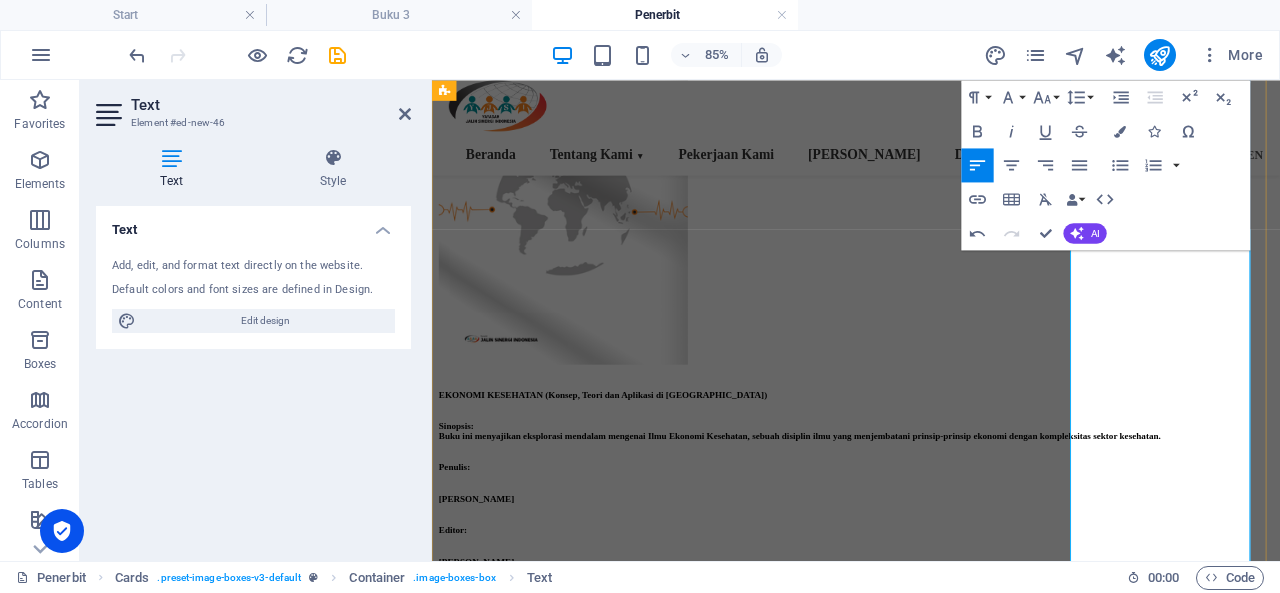 scroll, scrollTop: 1903, scrollLeft: 2, axis: both 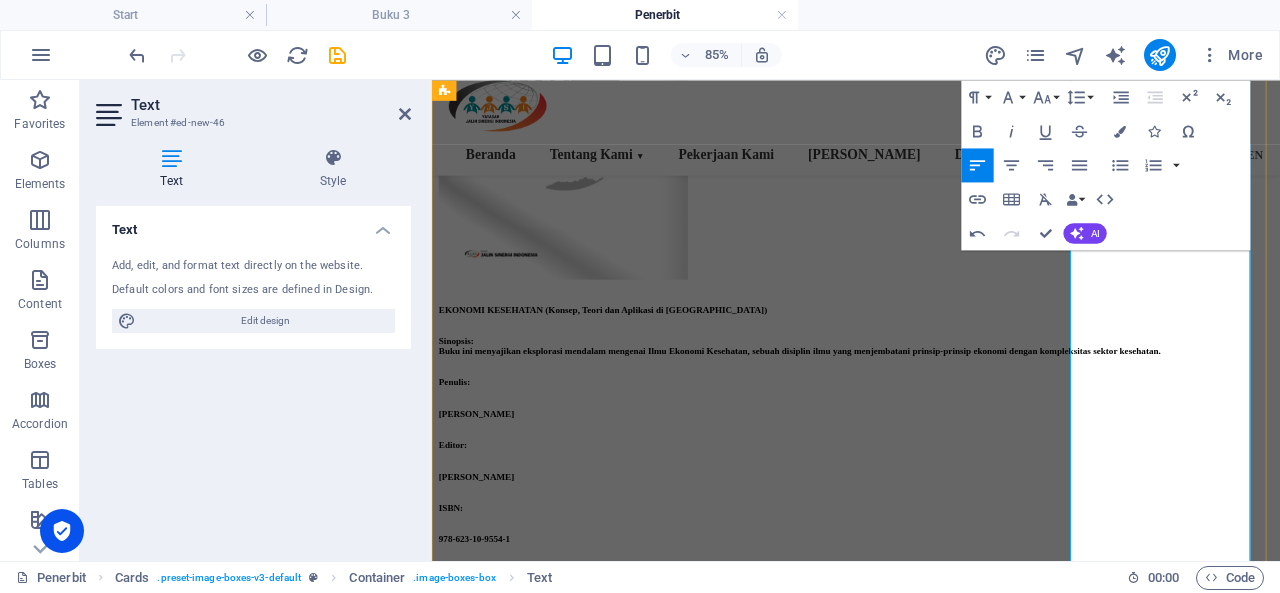 drag, startPoint x: 1326, startPoint y: 524, endPoint x: 1202, endPoint y: 476, distance: 132.96616 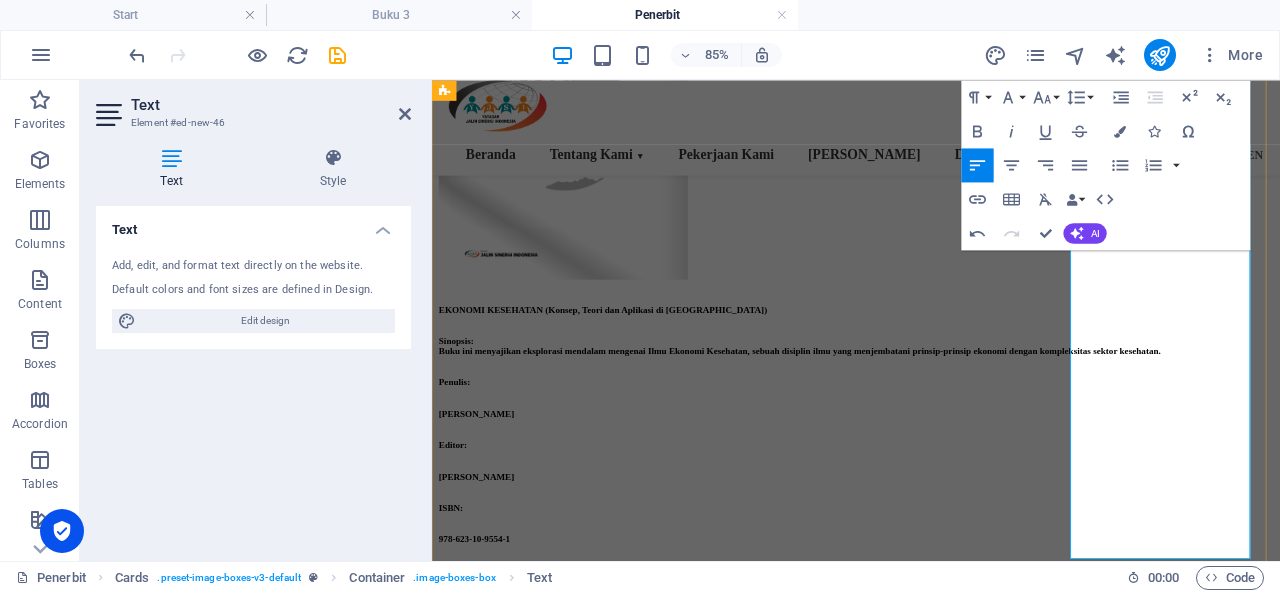 click on "​" at bounding box center [931, 6151] 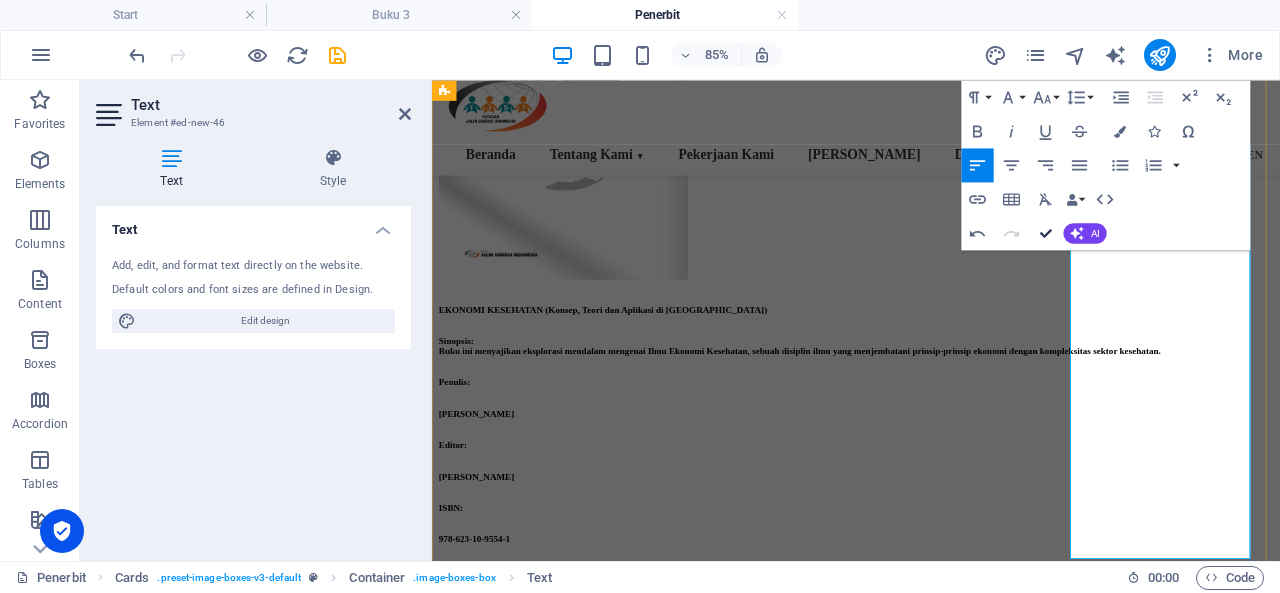 scroll, scrollTop: 0, scrollLeft: 2, axis: horizontal 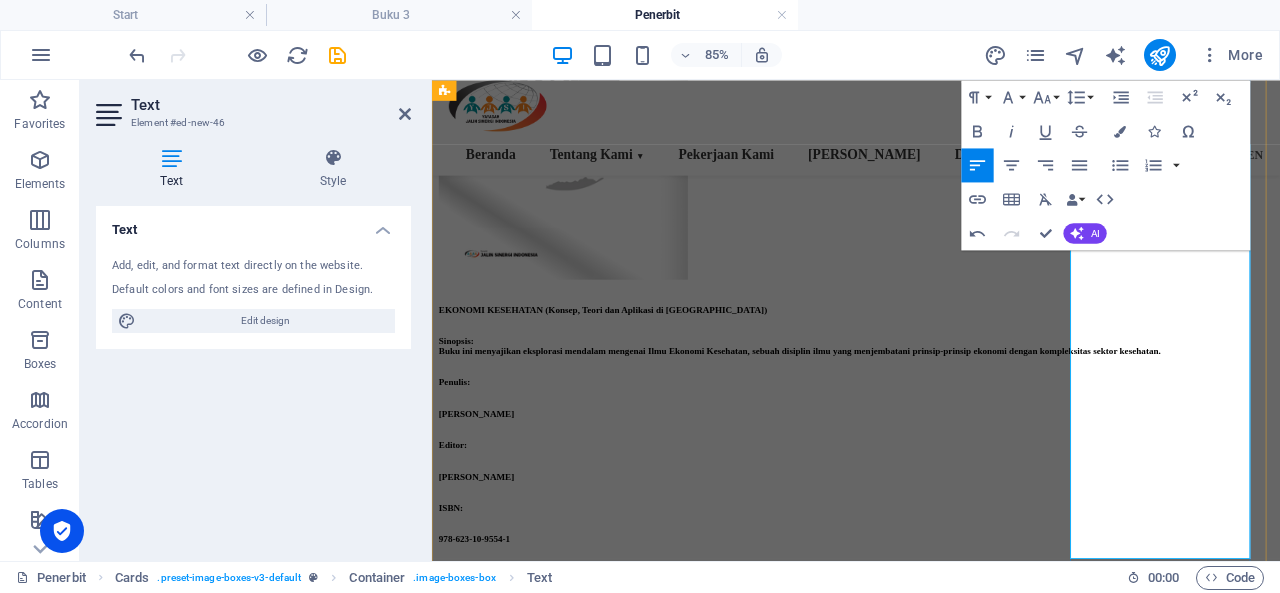 click on "[DEMOGRAPHIC_DATA]" at bounding box center [931, 6225] 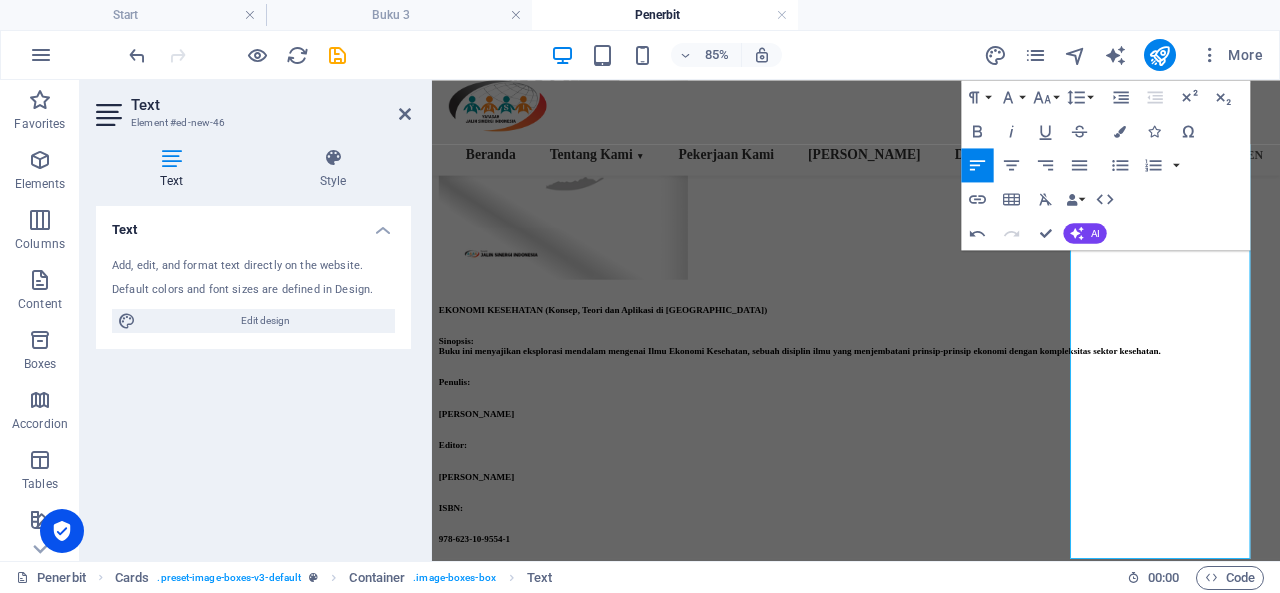 type 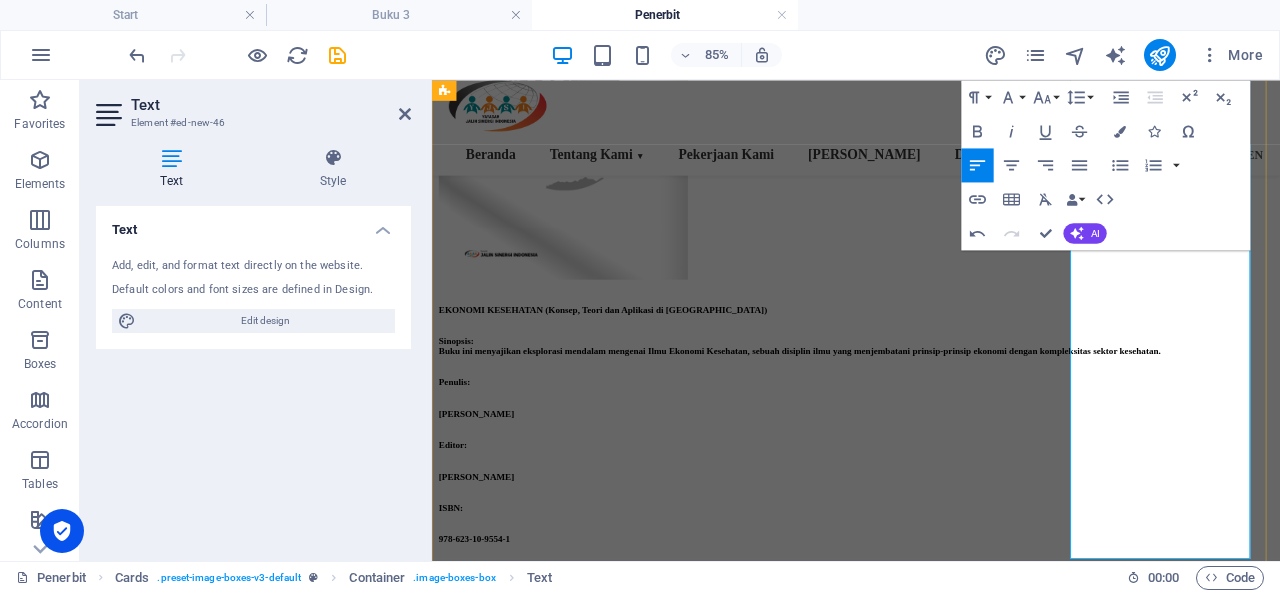 click on "ISBN: 978-634-04-0317-6" at bounding box center [931, 6262] 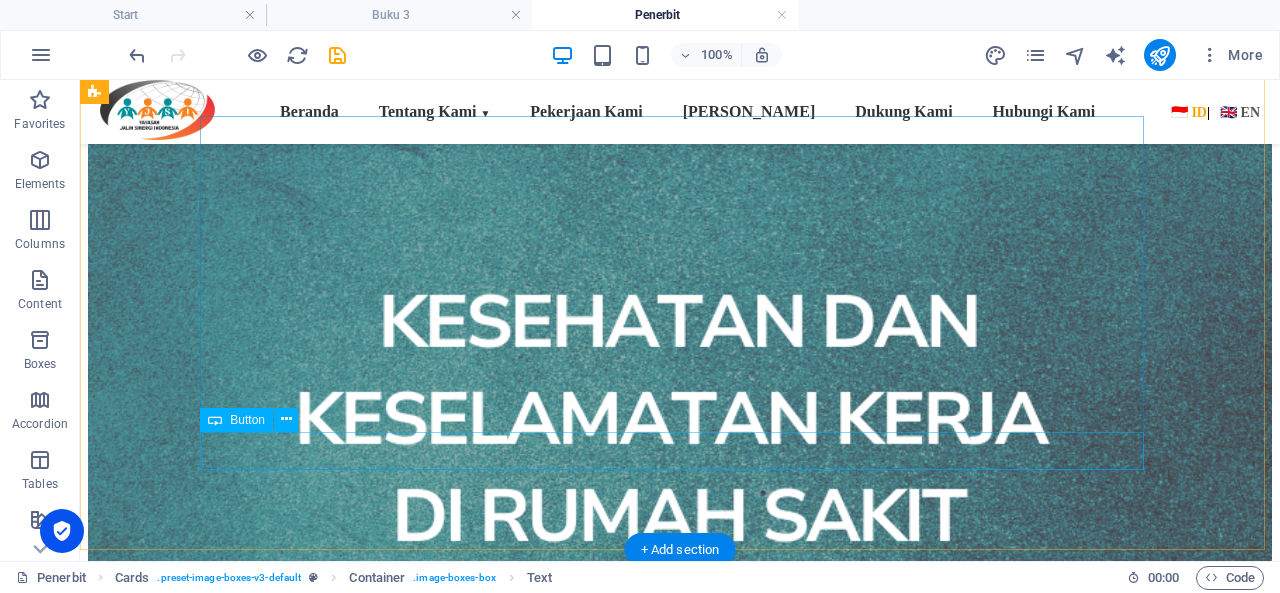 scroll, scrollTop: 1600, scrollLeft: 0, axis: vertical 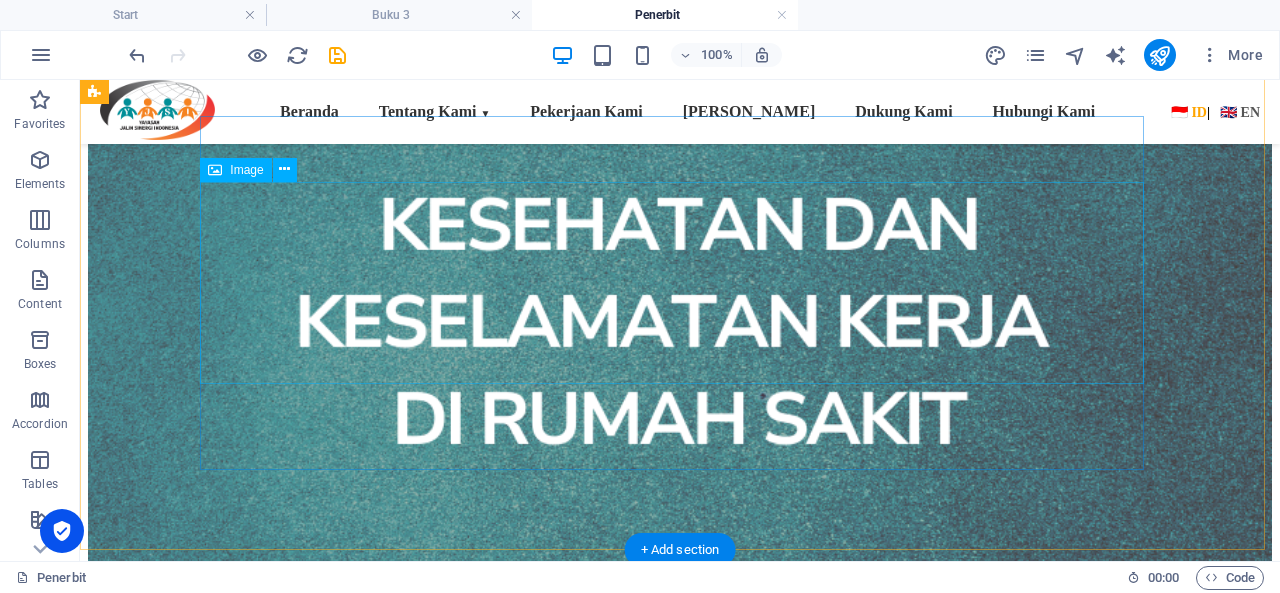 click at bounding box center [680, 6672] 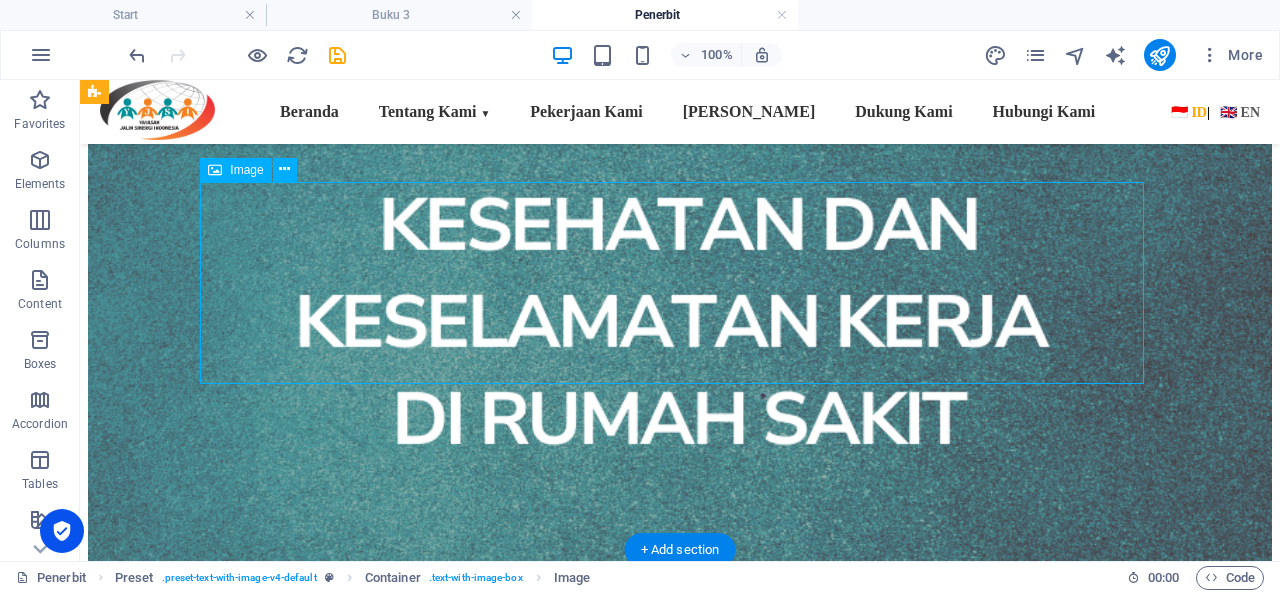 click at bounding box center [680, 6672] 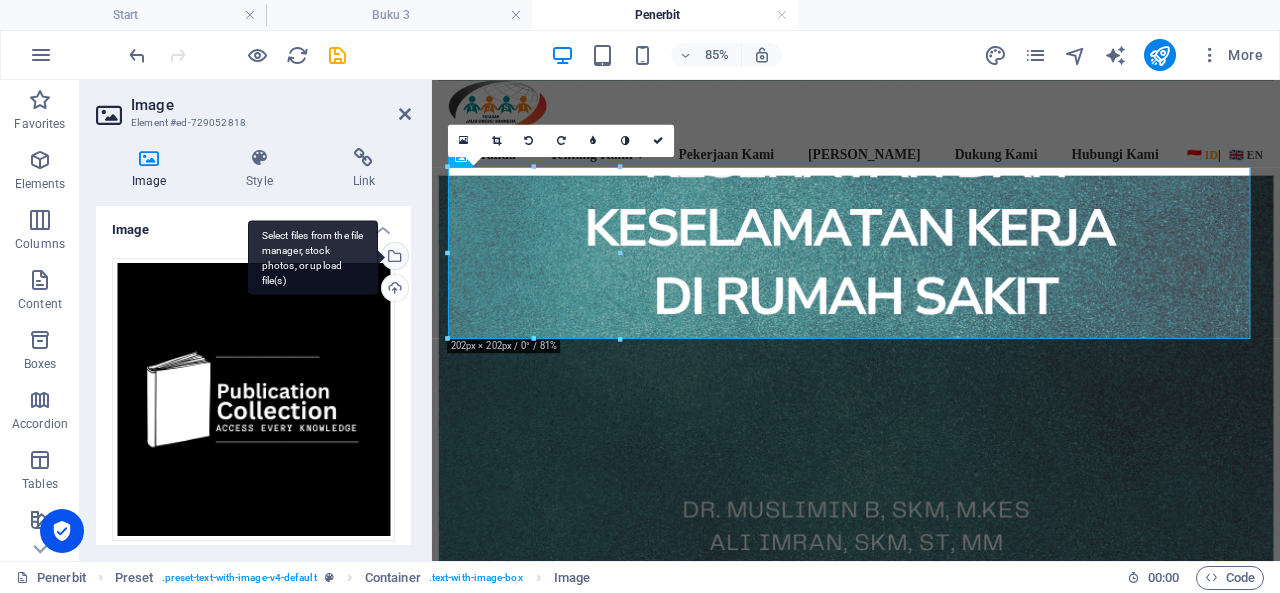 click on "Select files from the file manager, stock photos, or upload file(s)" at bounding box center [313, 257] 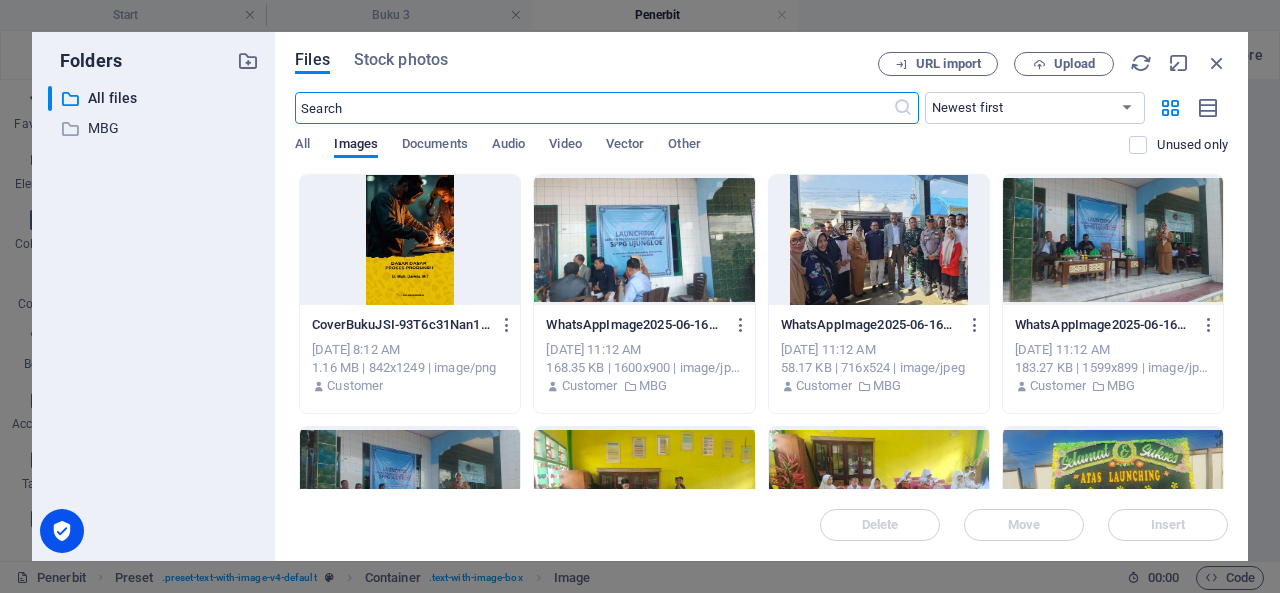 scroll, scrollTop: 1094, scrollLeft: 0, axis: vertical 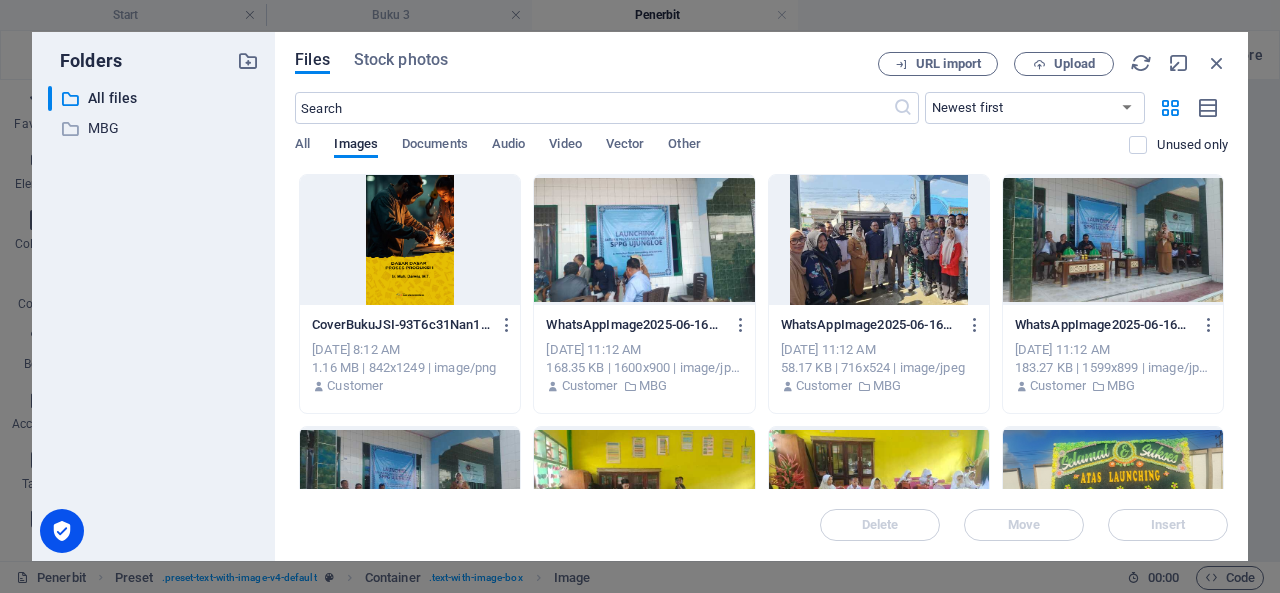 click at bounding box center [410, 240] 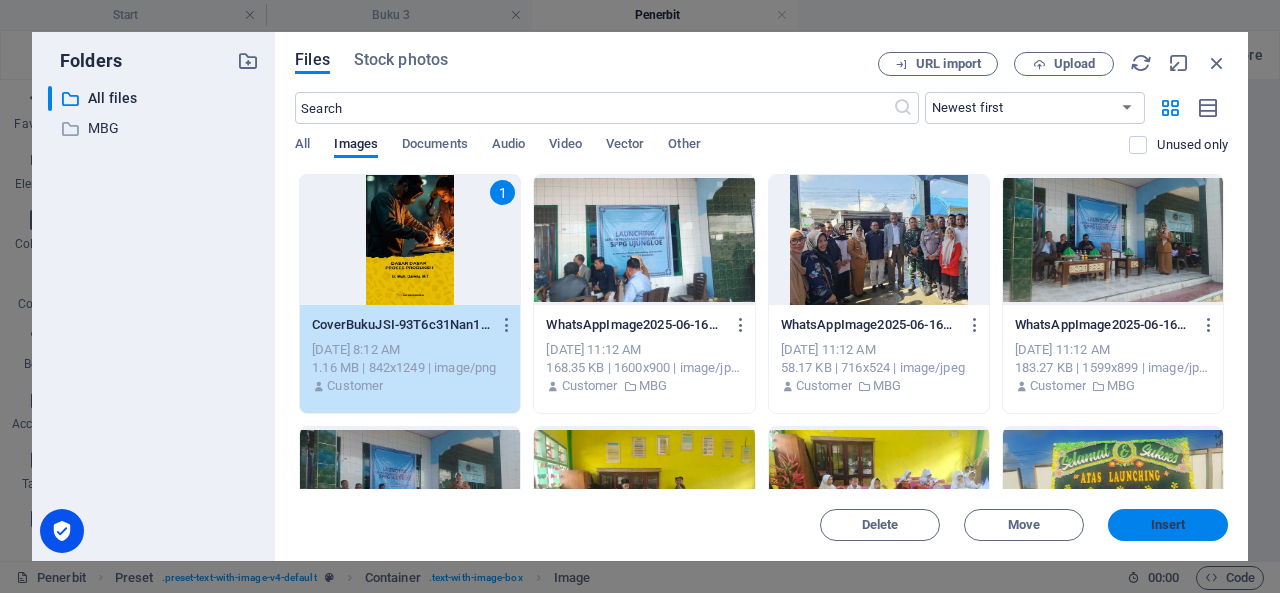 click on "Insert" at bounding box center (1168, 525) 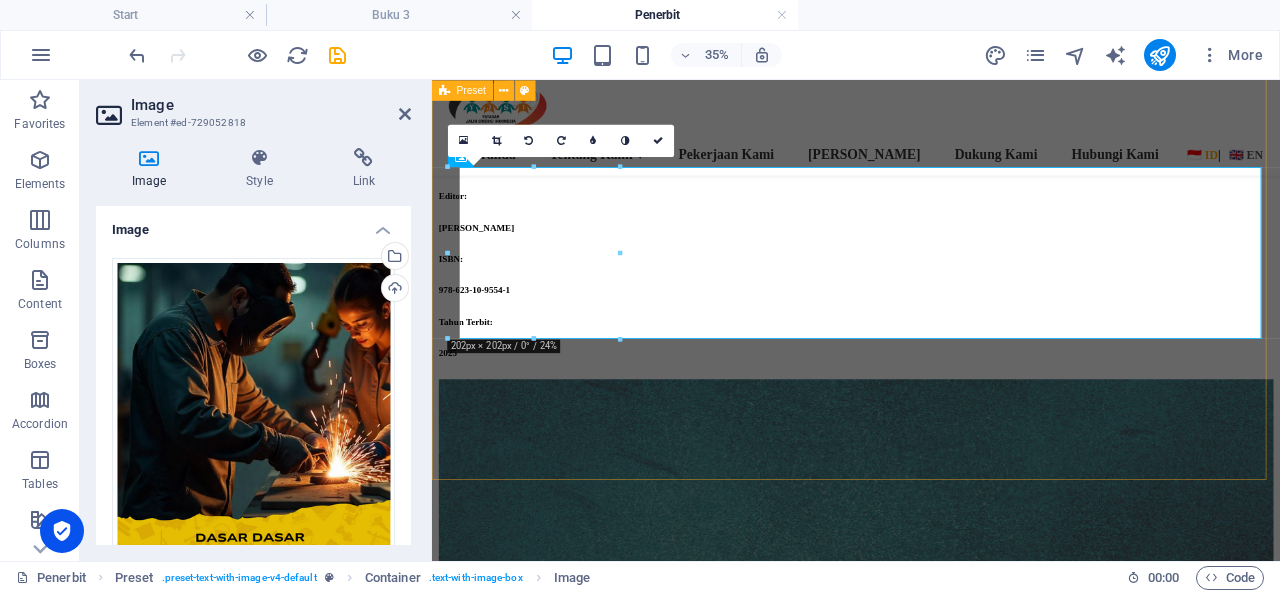 scroll, scrollTop: 1600, scrollLeft: 0, axis: vertical 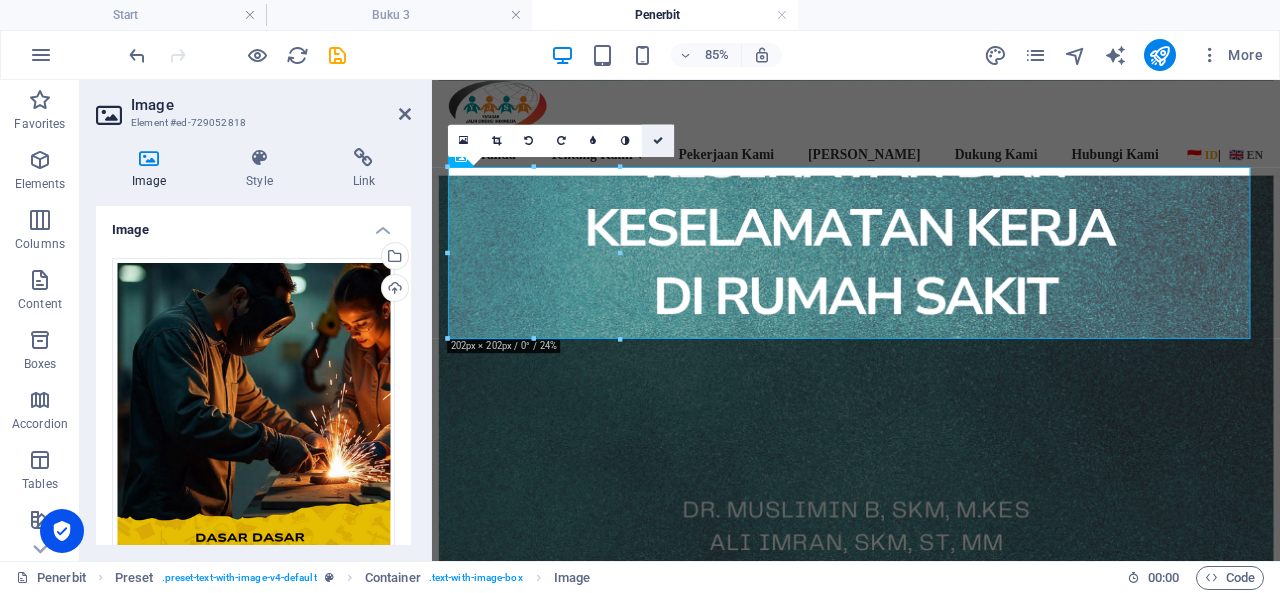 click at bounding box center (658, 140) 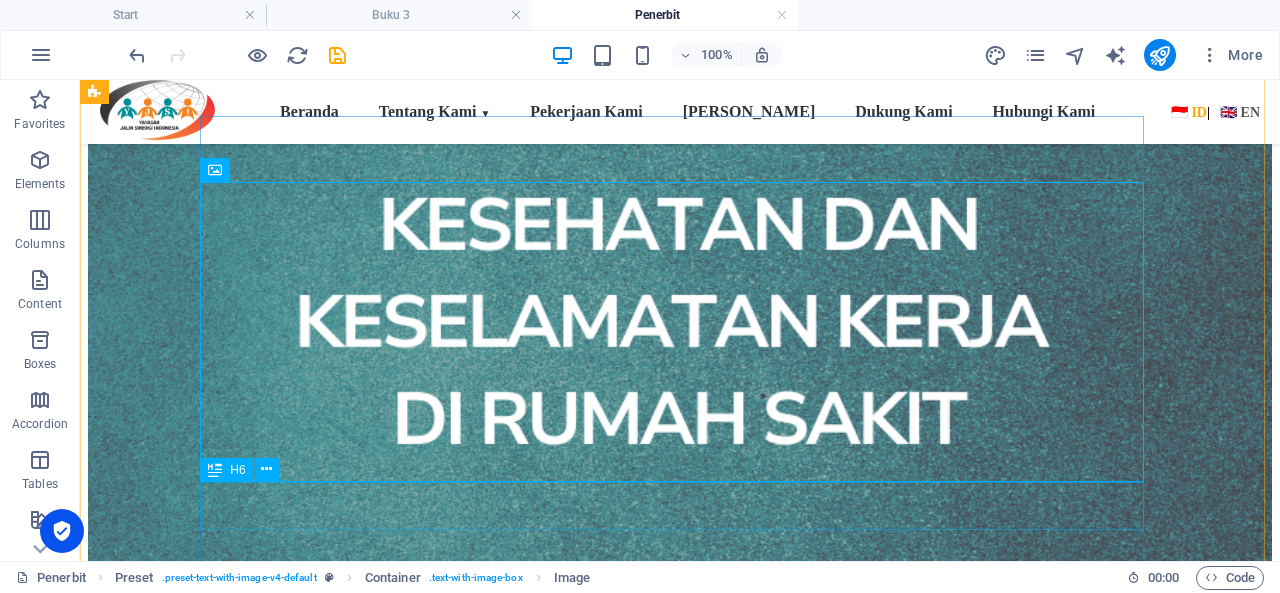 click on "Sinopsis:  xxxxxxxxxxxxxxxxxx" at bounding box center [680, 6910] 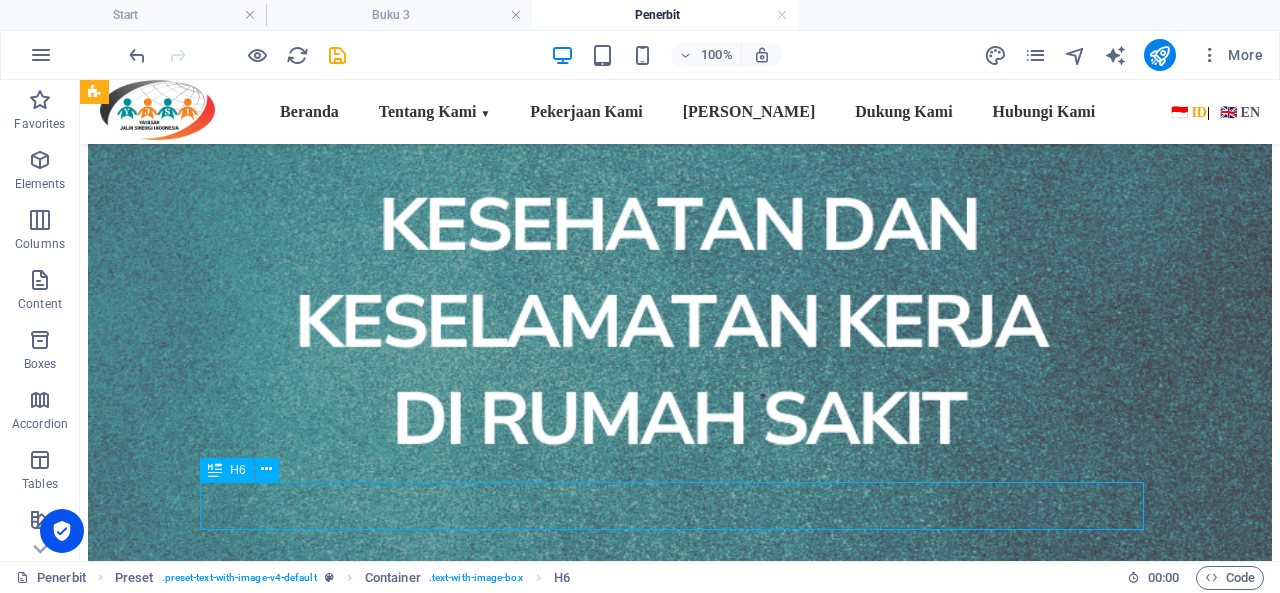 click on "Sinopsis:  xxxxxxxxxxxxxxxxxx" at bounding box center (680, 6910) 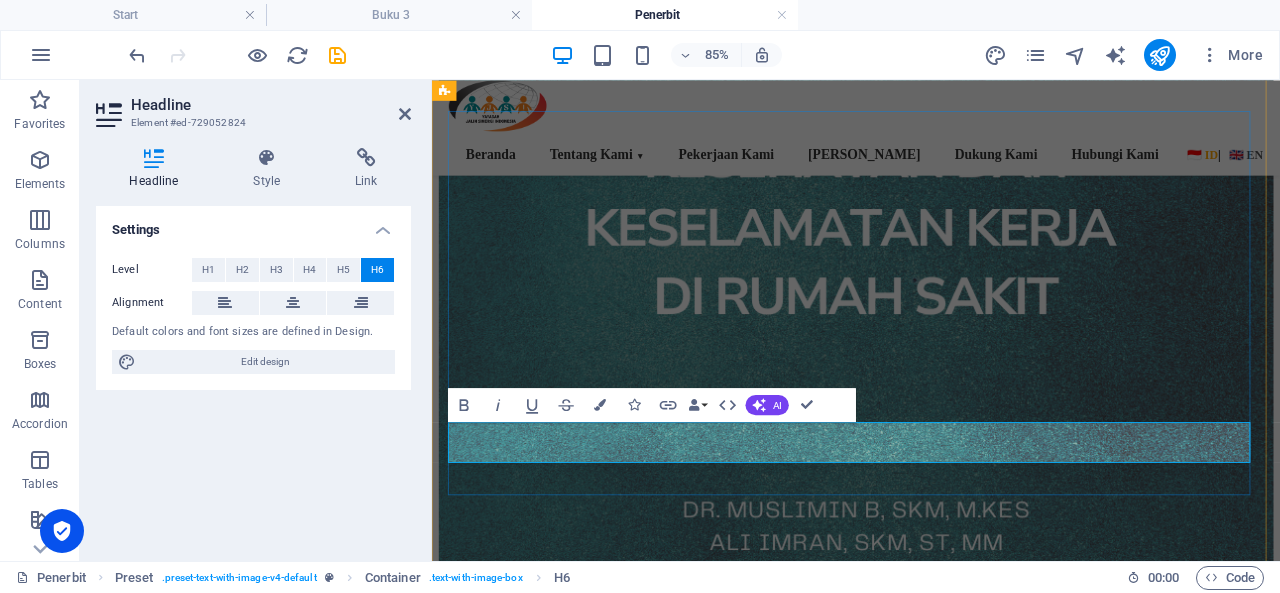 click on "Sinopsis:  xxxxxxxxxxxxxxxxxx" at bounding box center (931, 6011) 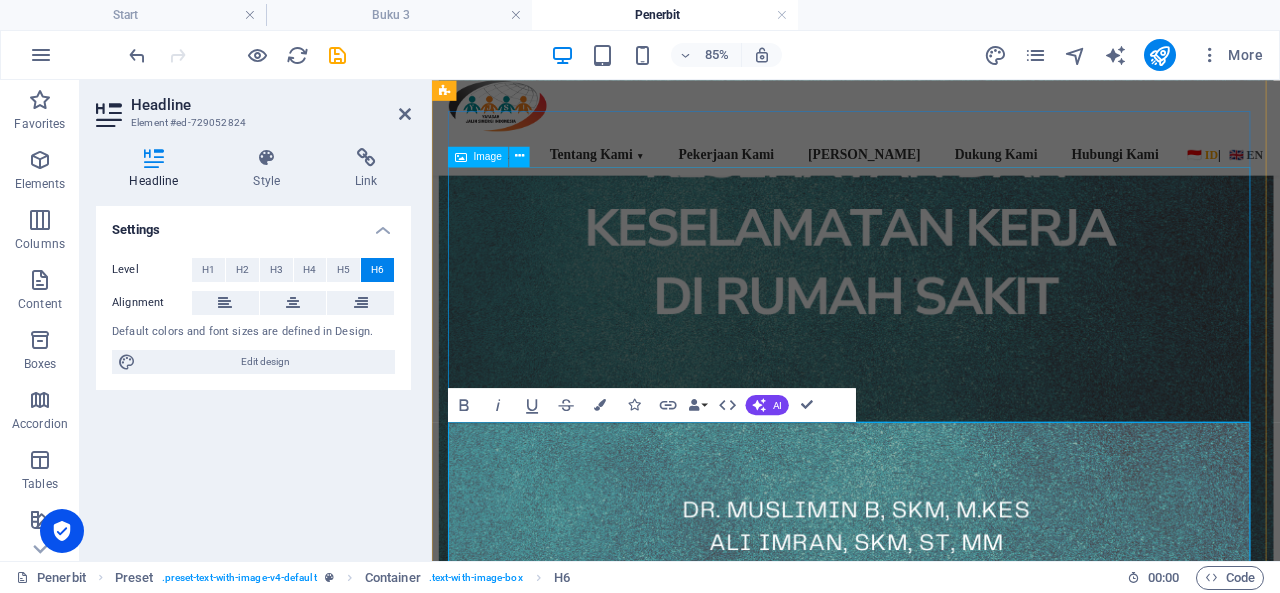 scroll, scrollTop: 9902, scrollLeft: 2, axis: both 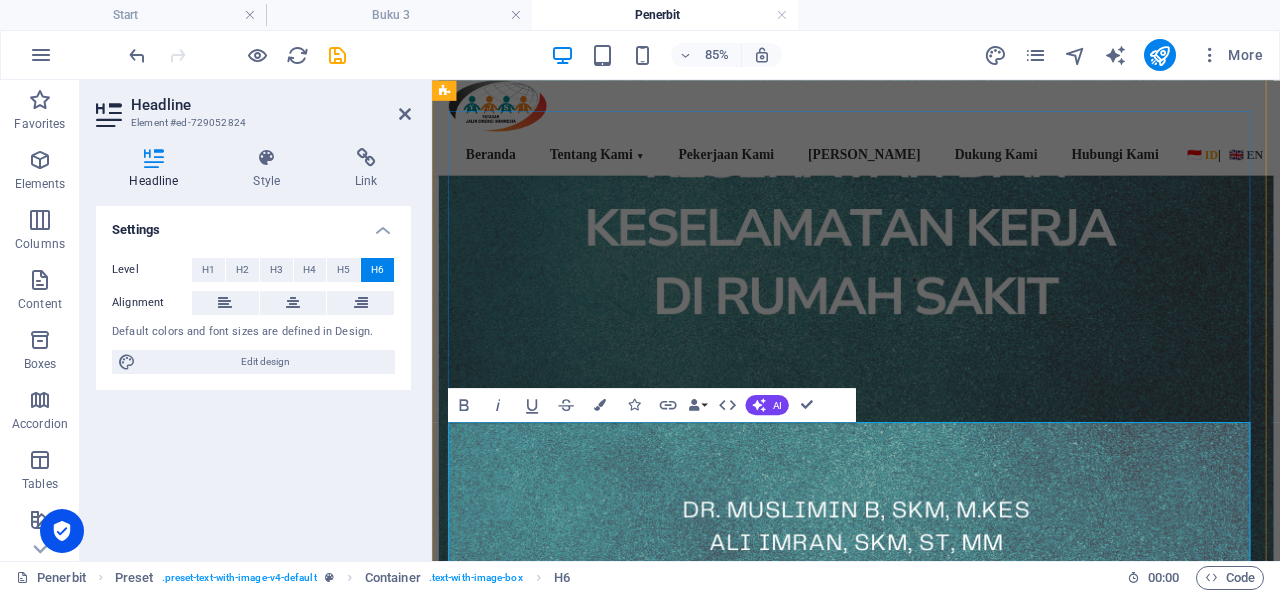 click on "Sinopsis:  xBuku "Dasar Dasar Proses Produksi I" dirancang sebagai panduan komprehensif bagi mahasiswa program studi teknik mesin dan para praktisi industri. Buku ini membongkar seluk-beluk dunia material dan proses manufaktur, dimulai dengan pemahaman mendalam tentang berbagai jenis material yang menjadi tulang punggung rekayasa modern. Anda akan diajak menyelami karakteristik unik dari logam bukan besi, mulai dari logam berat murni seperti tembaga dan nikel, paduannya seperti kuningan dan perunggu, hingga logam ringan seperti aluminium dan titanium, serta kilau logam mulia dengan aplikasi spesifiknya dalam teknik mesin." at bounding box center (931, 6029) 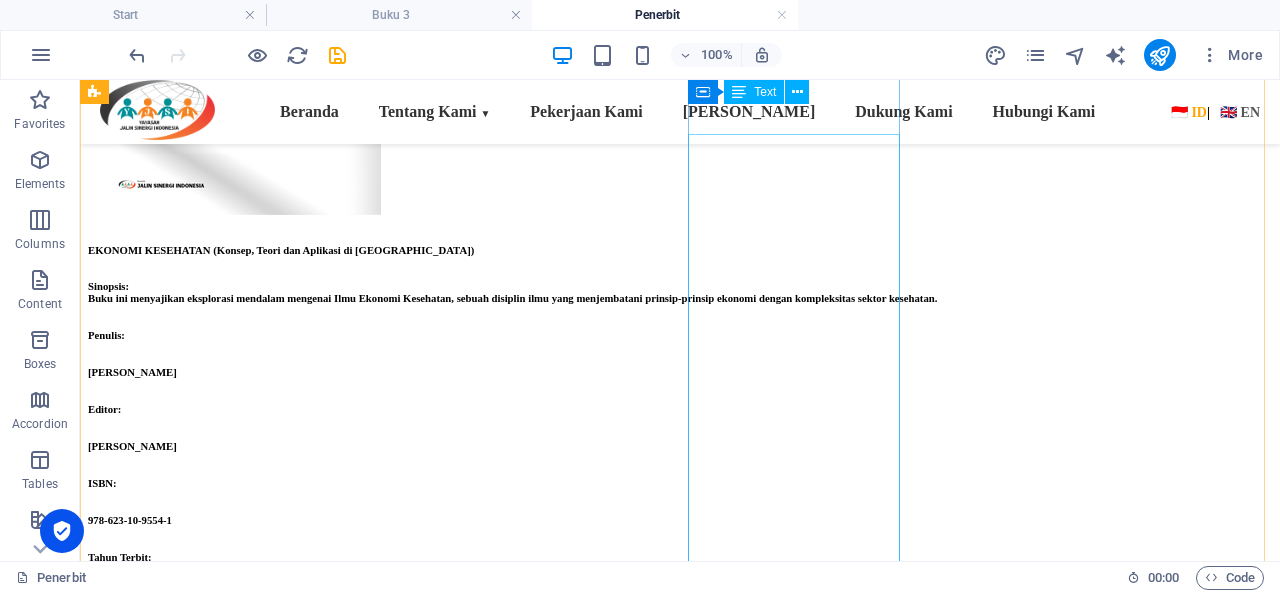 scroll, scrollTop: 700, scrollLeft: 0, axis: vertical 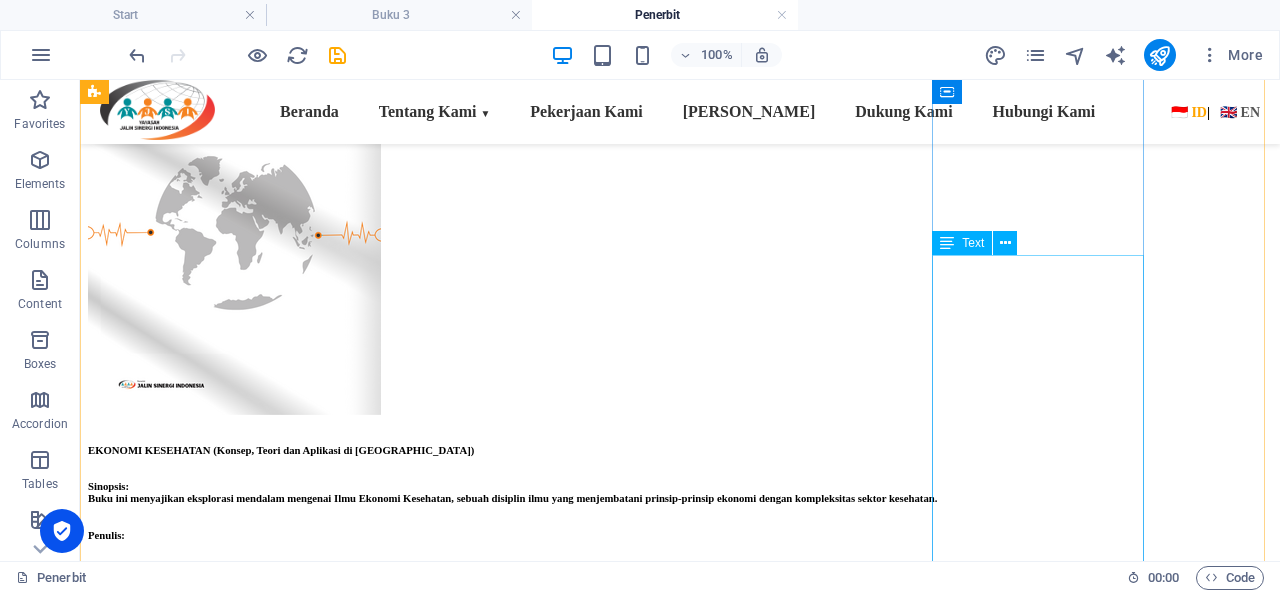 click on "Statistika Dasar Sinopsis:  Buku "Dasar Dasar Proses Produksi I" dirancang sebagai panduan komprehensif bagi mahasiswa program studi teknik mesin dan para praktisi industri. Penulis:  [PERSON_NAME]. [PERSON_NAME], M.T. Editor:  [PERSON_NAME] ISBN: (Dalam Proses) Tahun Terbit:  2025" at bounding box center [680, 7168] 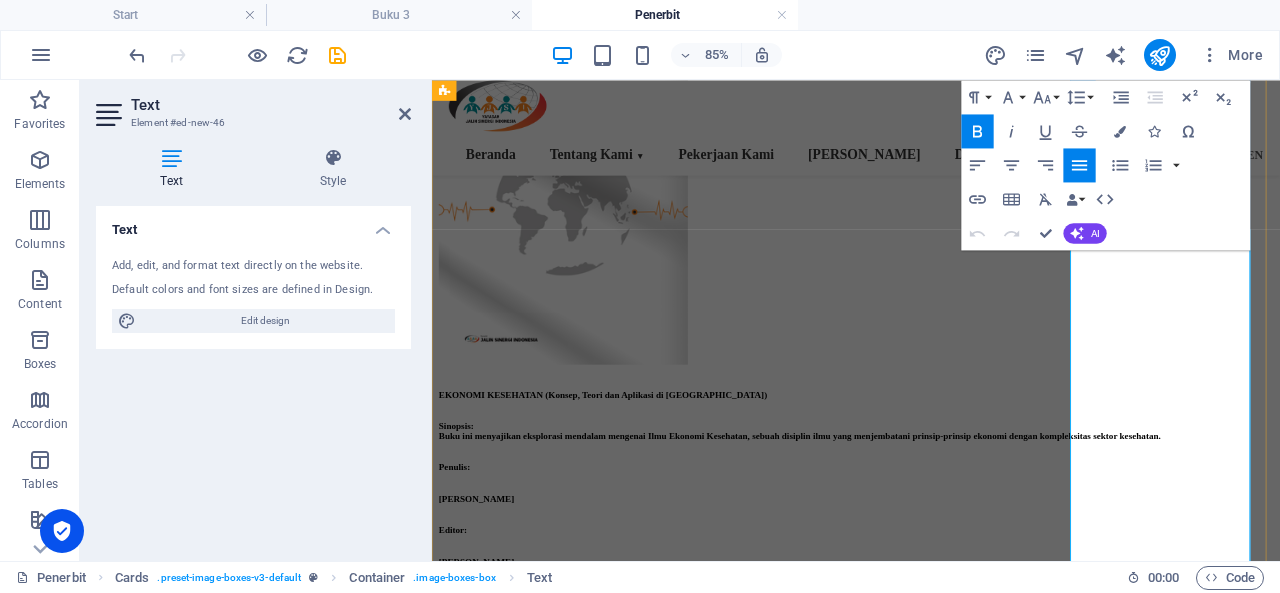 click on "Statistika Dasar" at bounding box center [477, 6103] 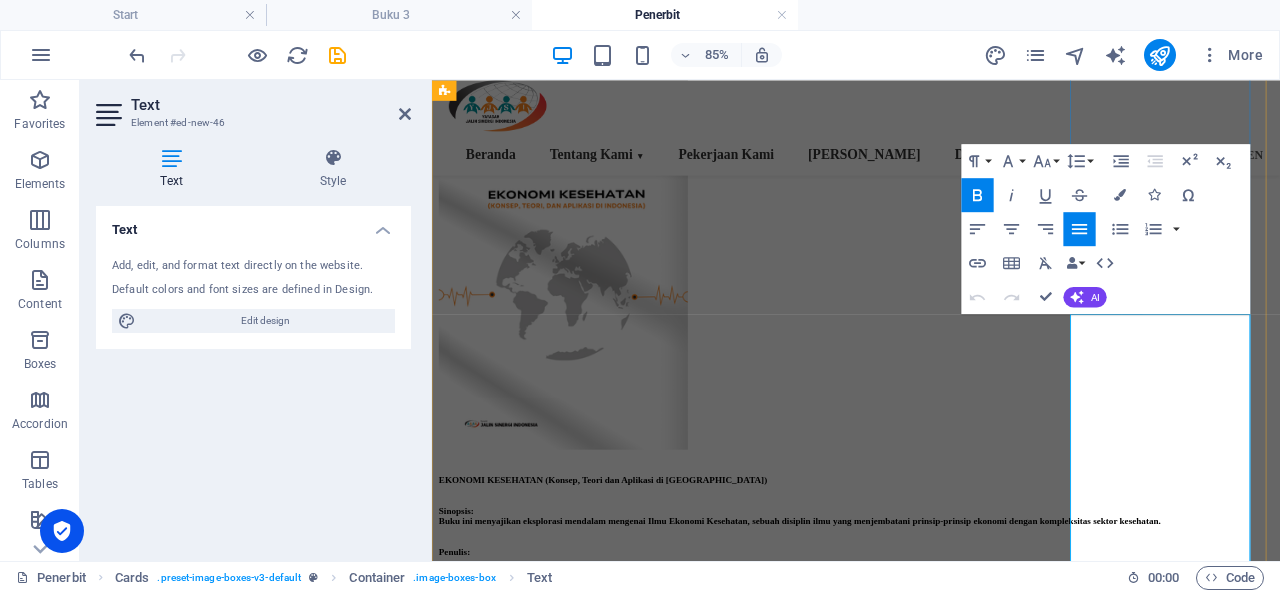 click on "Statistika Dasar" at bounding box center (477, 6203) 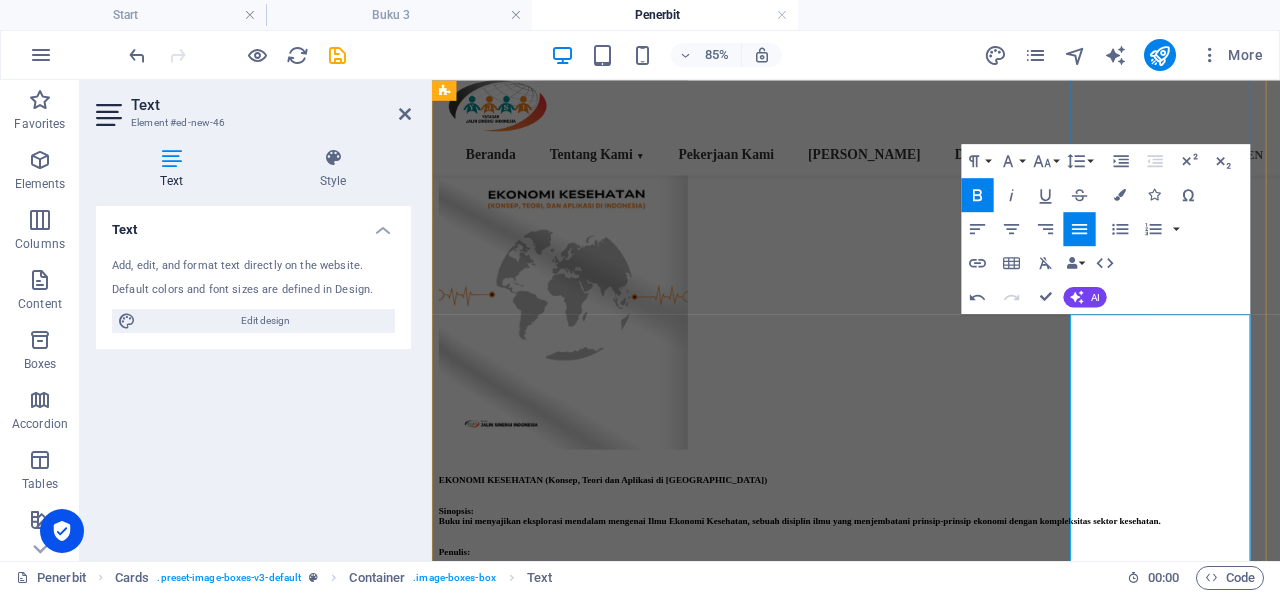 type 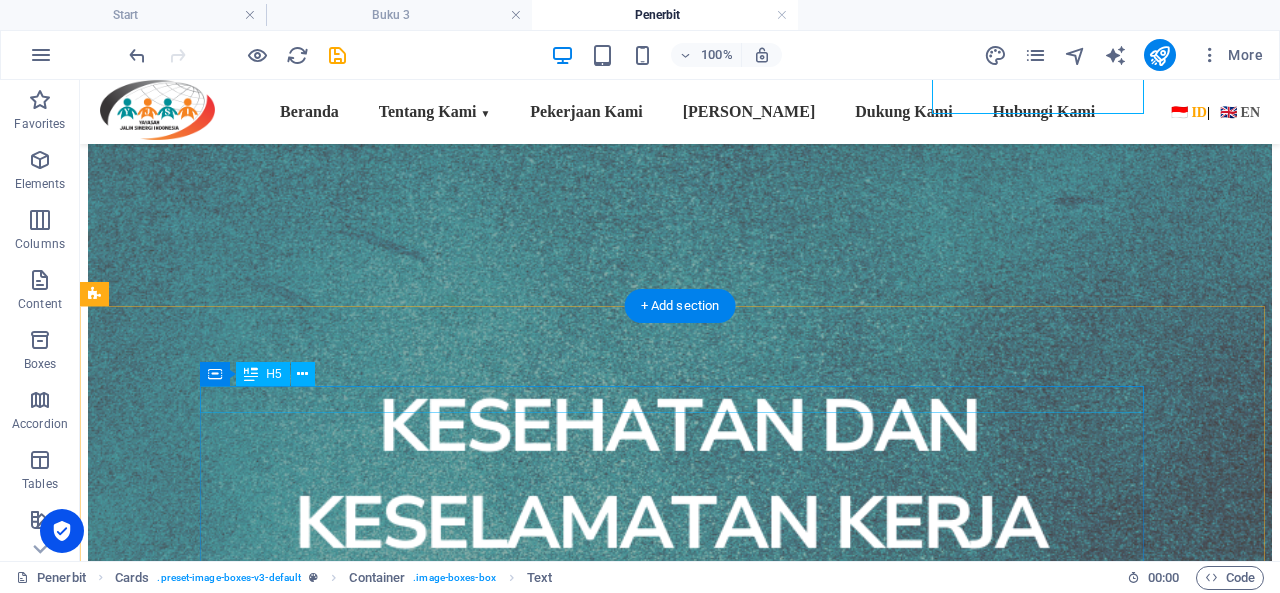 scroll, scrollTop: 1400, scrollLeft: 0, axis: vertical 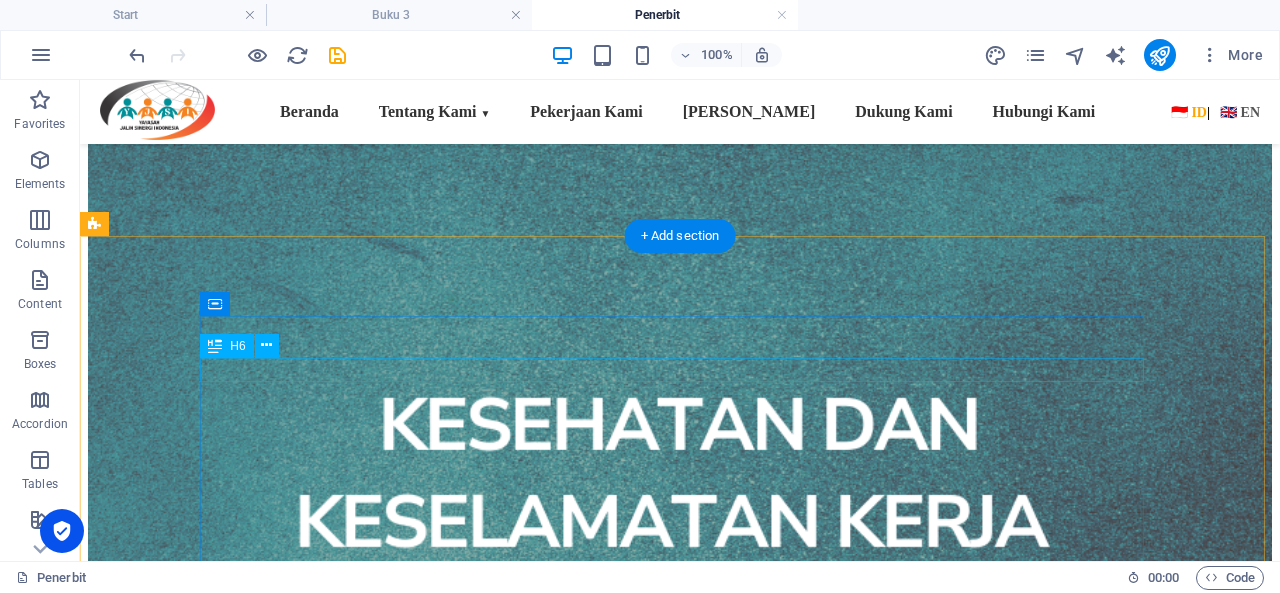click on "Judul:  xxxxx" at bounding box center [680, 6738] 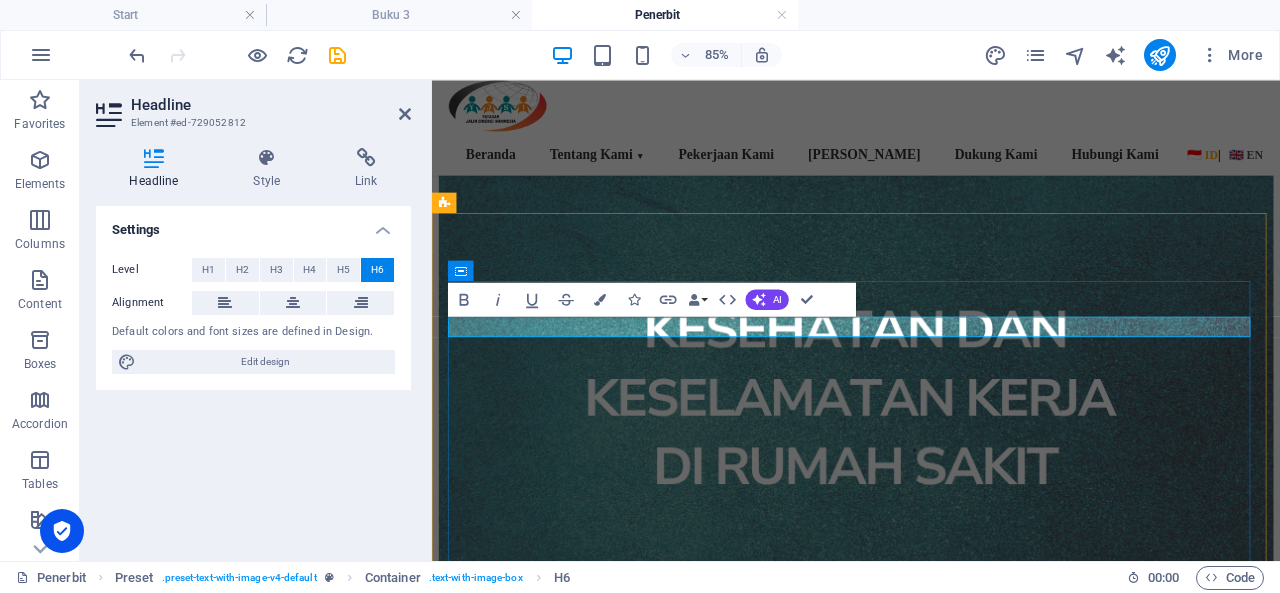 click on "Judul:  xxxxx" at bounding box center (931, 5839) 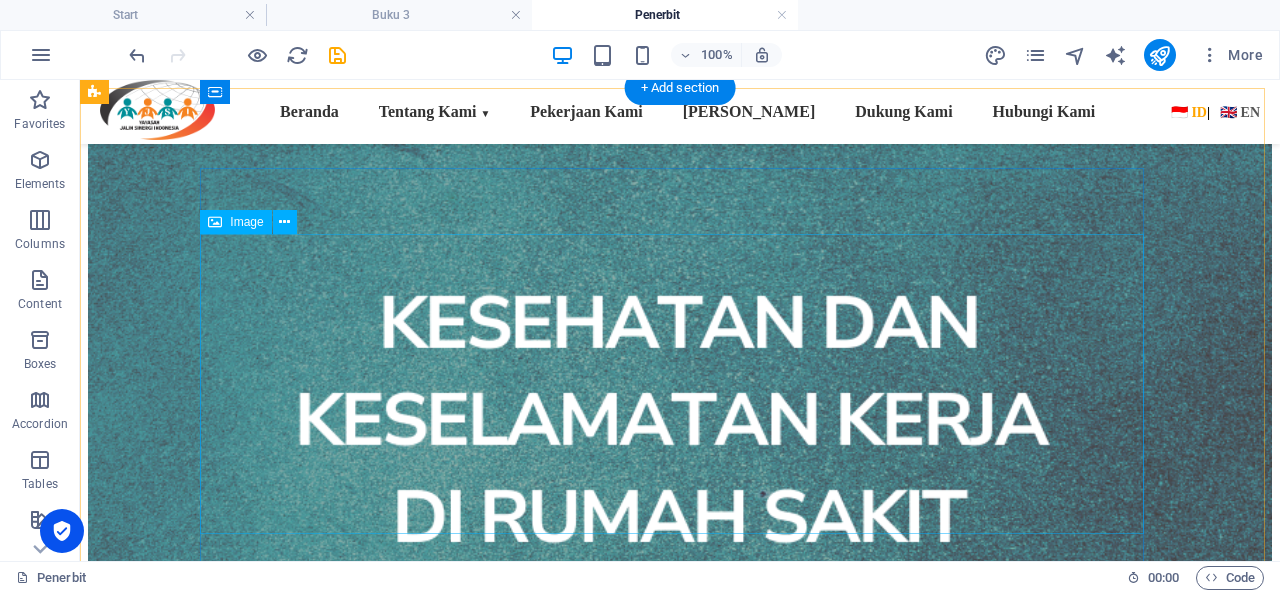scroll, scrollTop: 1500, scrollLeft: 0, axis: vertical 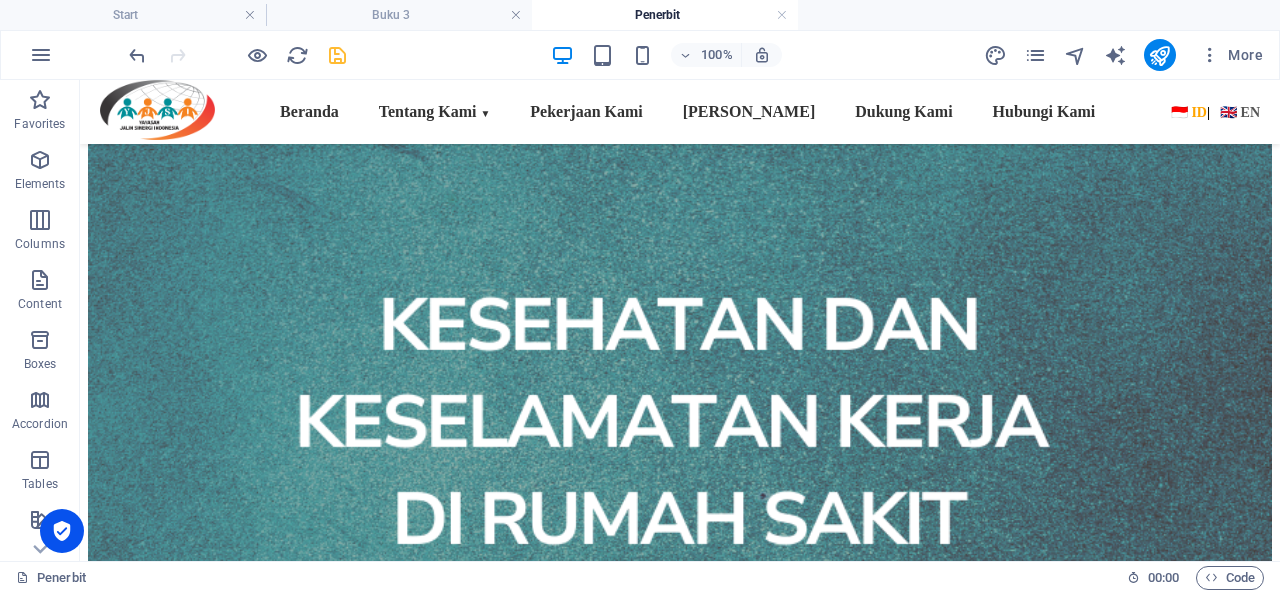 click at bounding box center [337, 55] 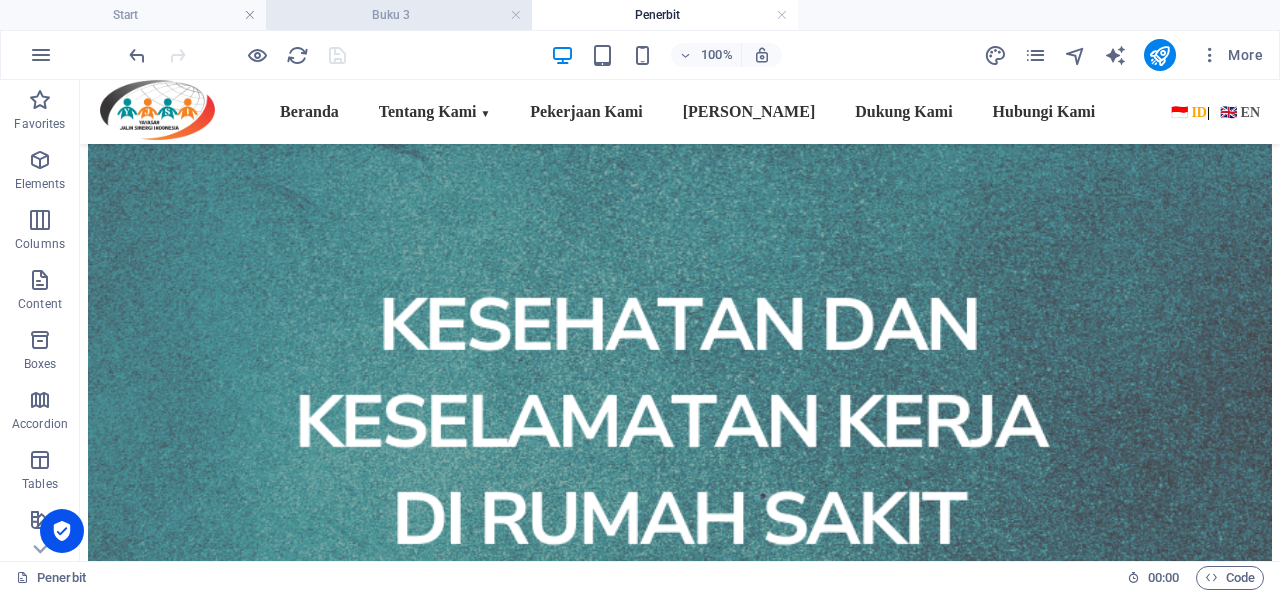 click on "Buku 3" at bounding box center (399, 15) 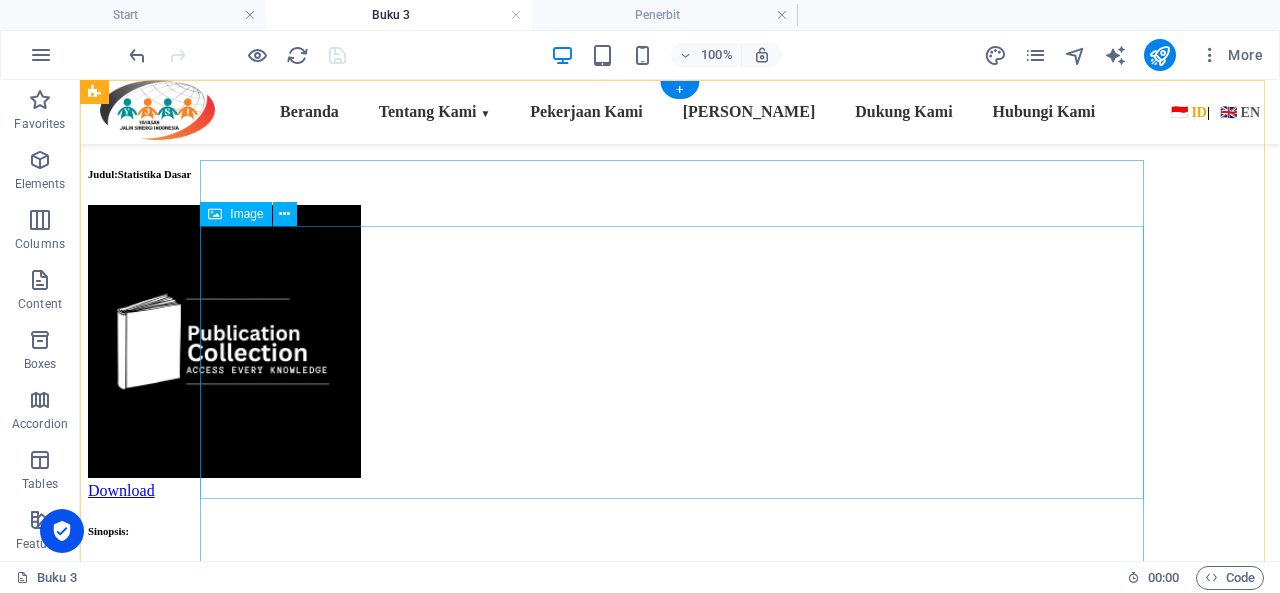 click at bounding box center [680, 343] 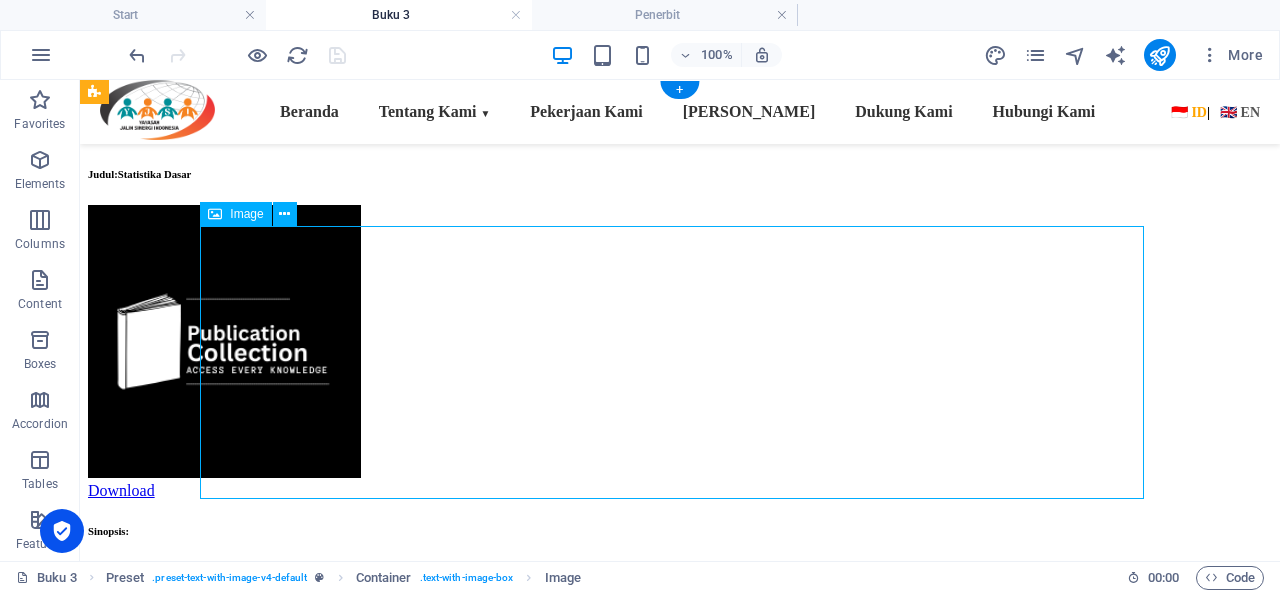 click at bounding box center [680, 343] 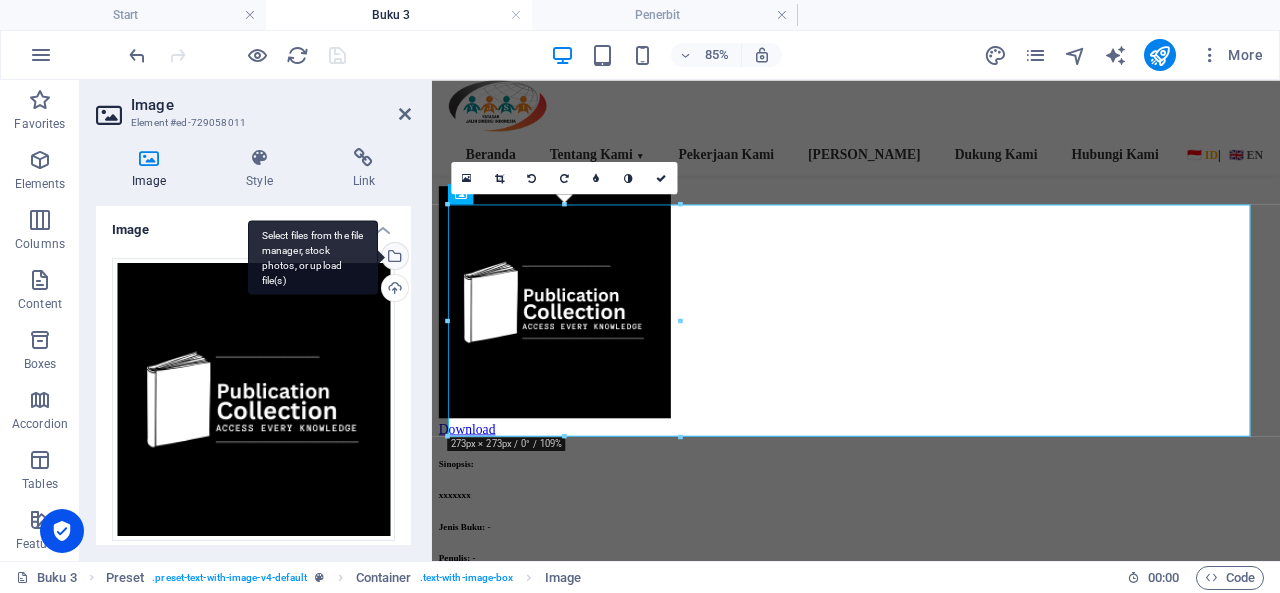 click on "Select files from the file manager, stock photos, or upload file(s)" at bounding box center (393, 258) 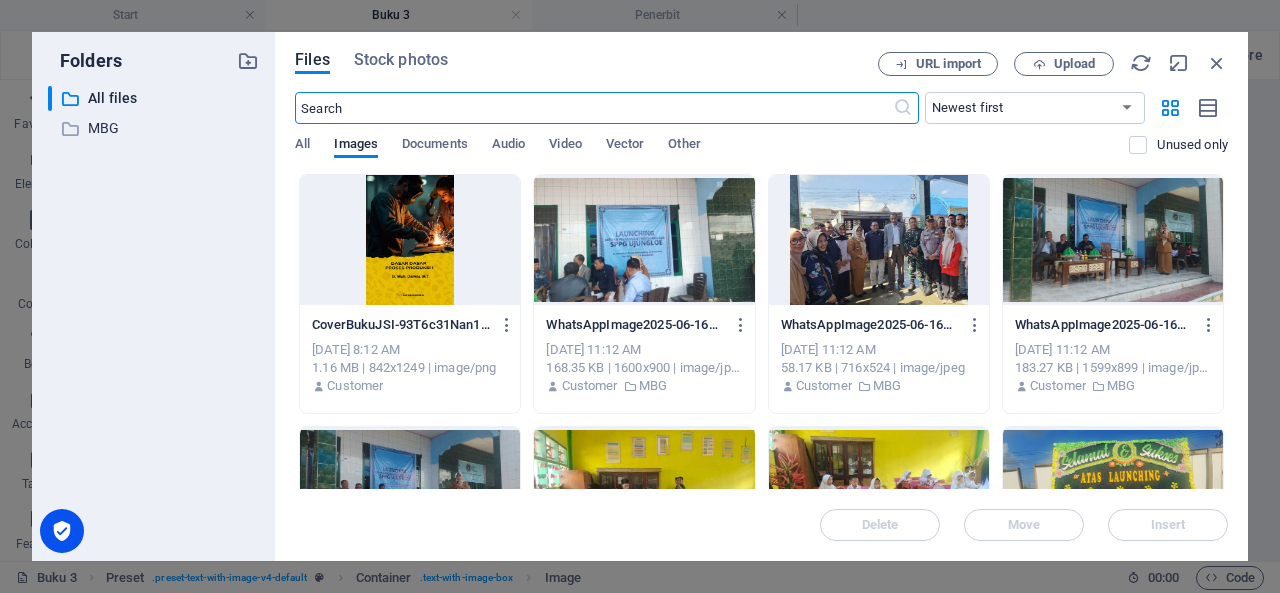 click at bounding box center (410, 240) 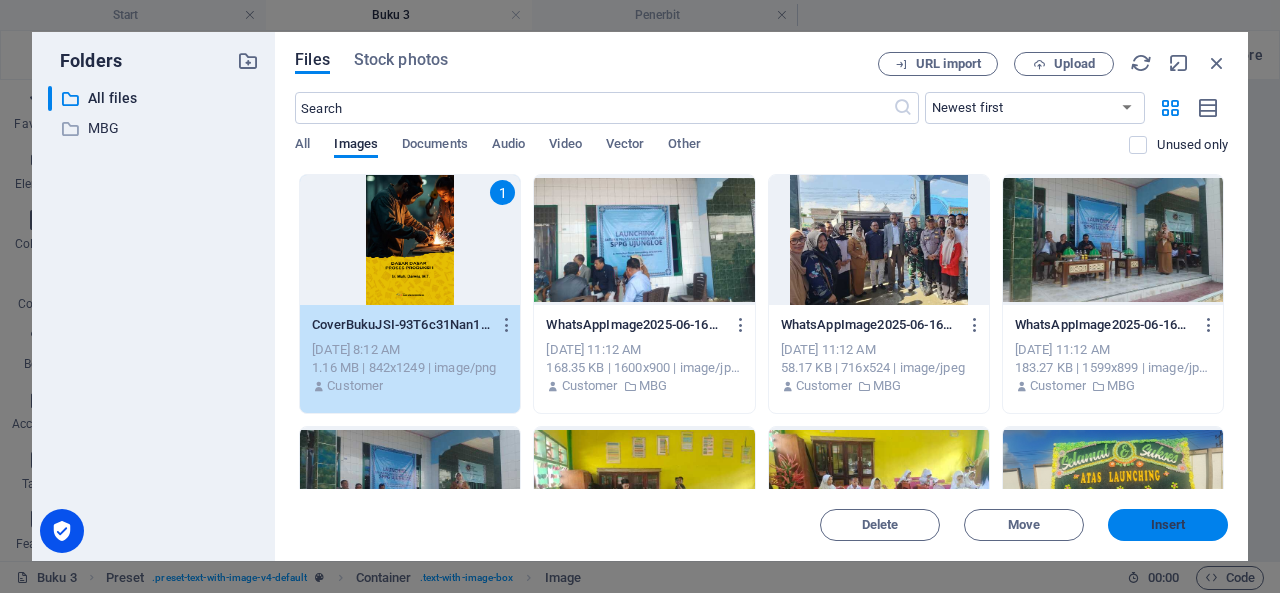 click on "Insert" at bounding box center [1168, 525] 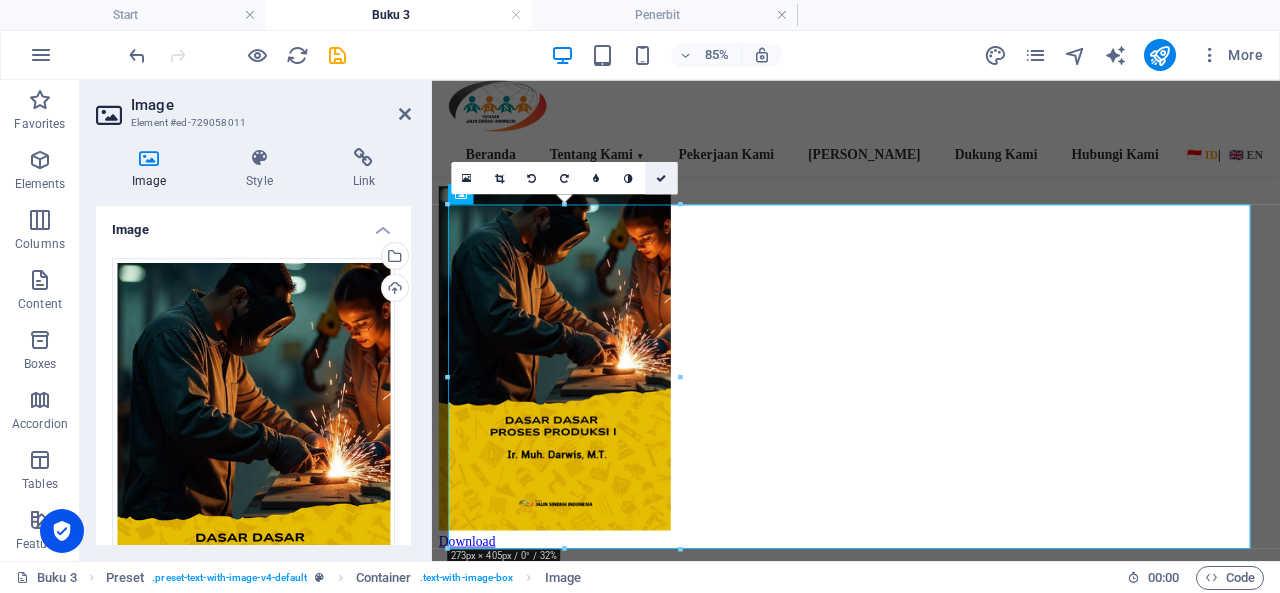 click at bounding box center [661, 178] 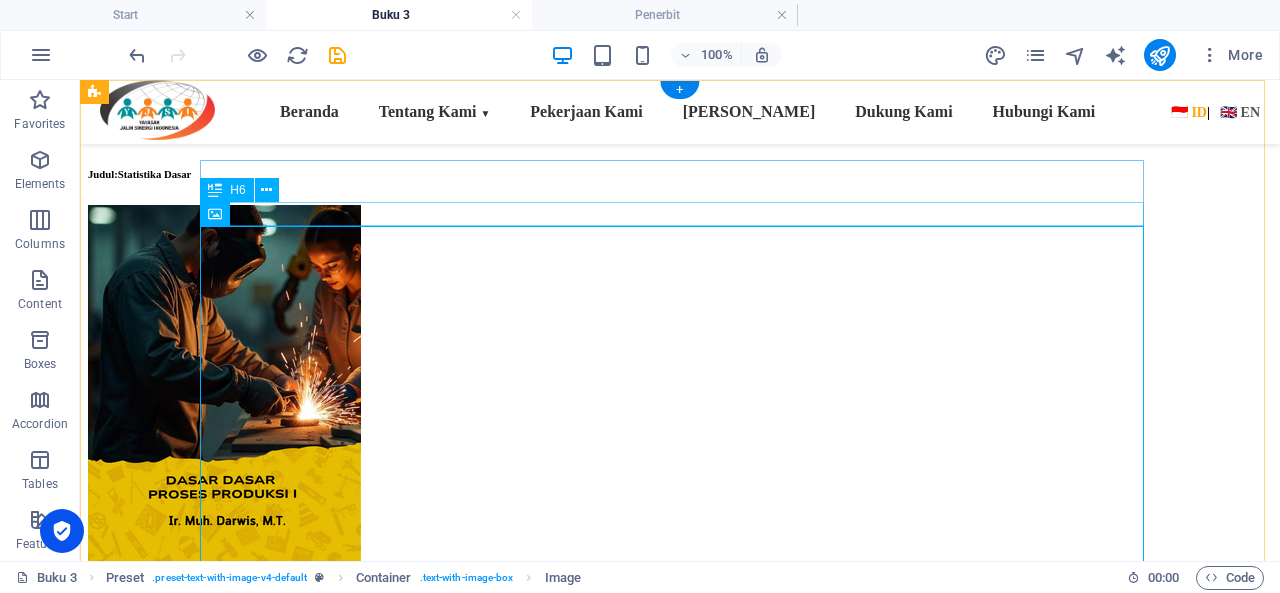 click on "Judul:  Statistika Dasar" at bounding box center [680, 174] 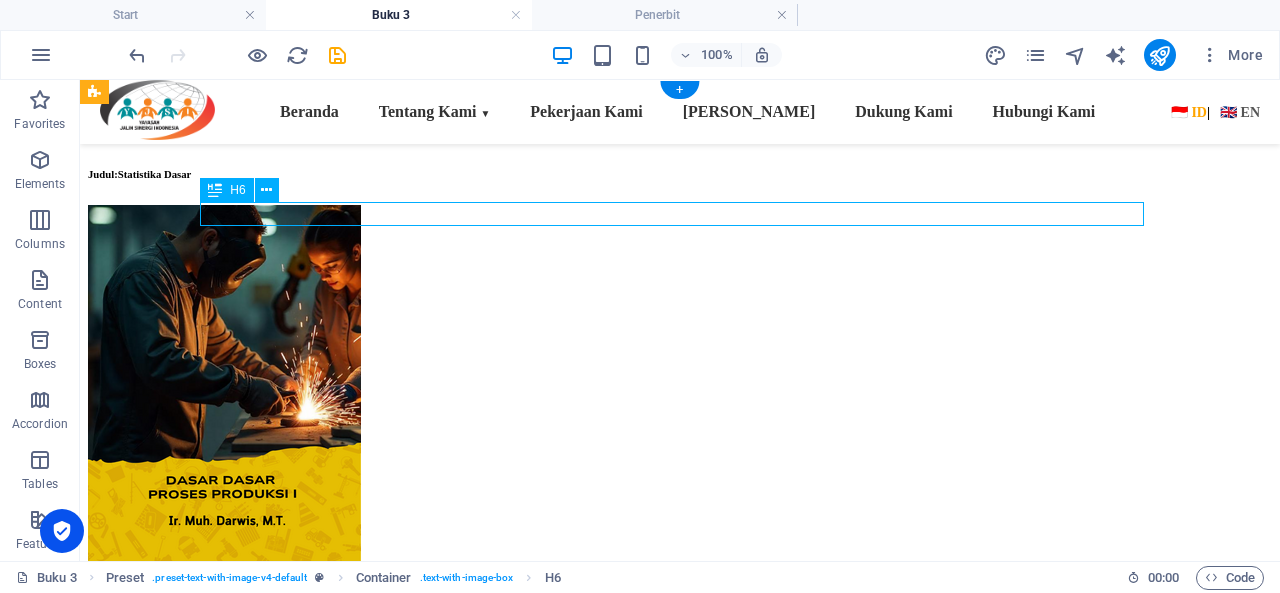 click on "Judul:  Statistika Dasar" at bounding box center [680, 174] 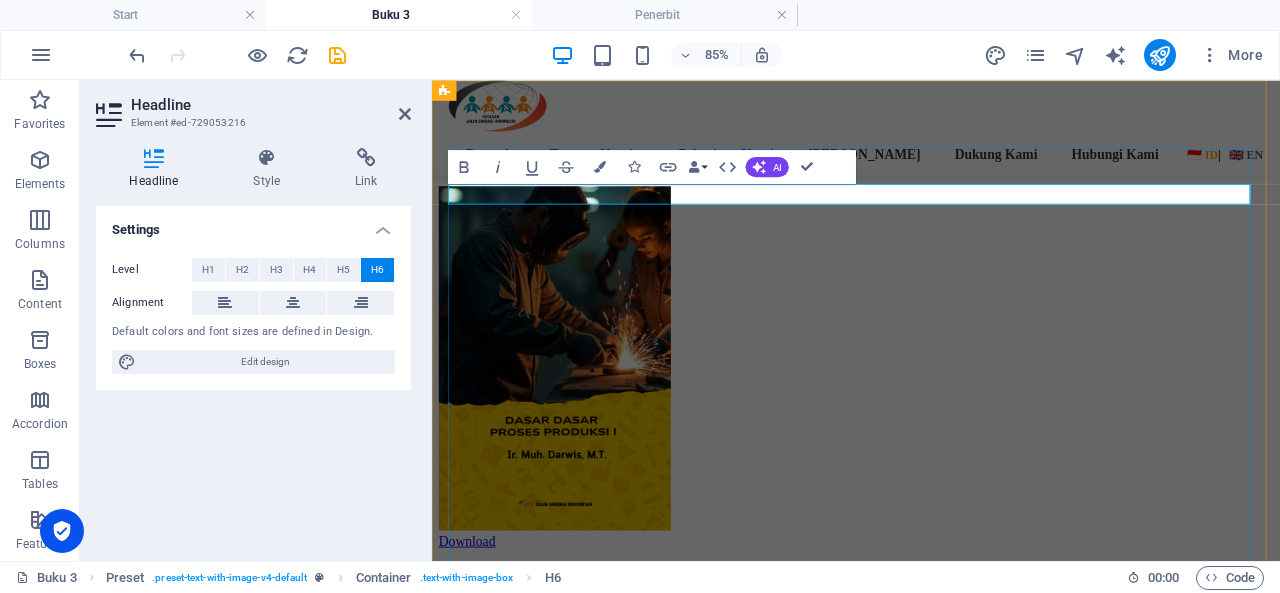 click on "Judul:  Statistika Dasar" at bounding box center (931, 174) 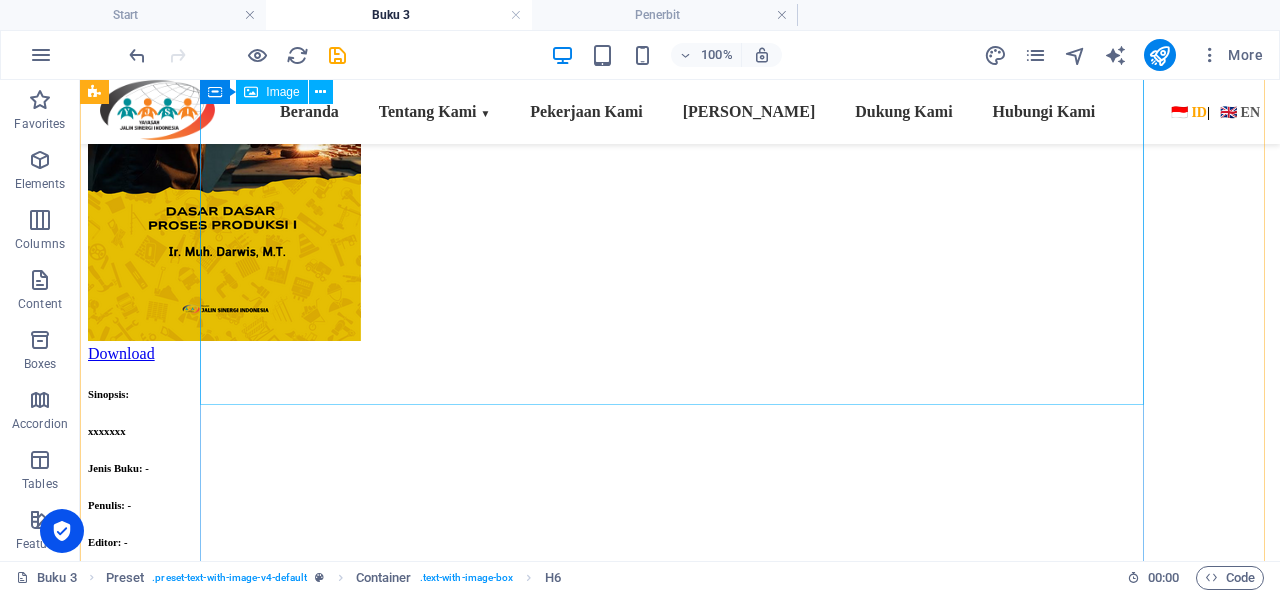 scroll, scrollTop: 300, scrollLeft: 0, axis: vertical 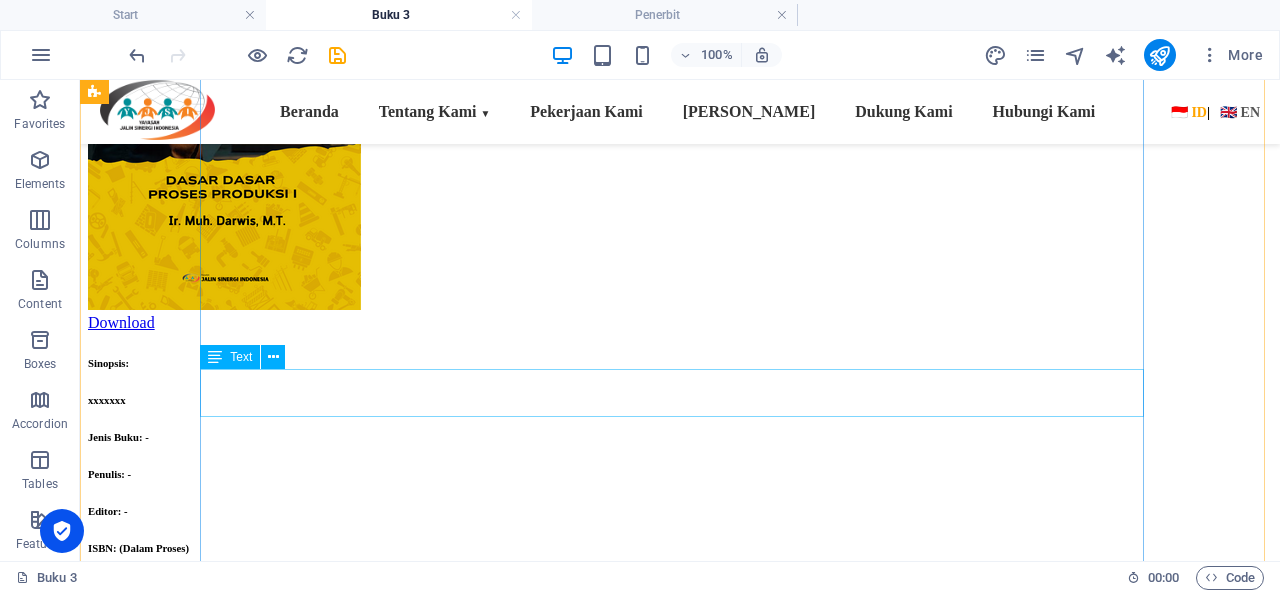 click on "Sinopsis:  xxxxxxx" at bounding box center [680, 381] 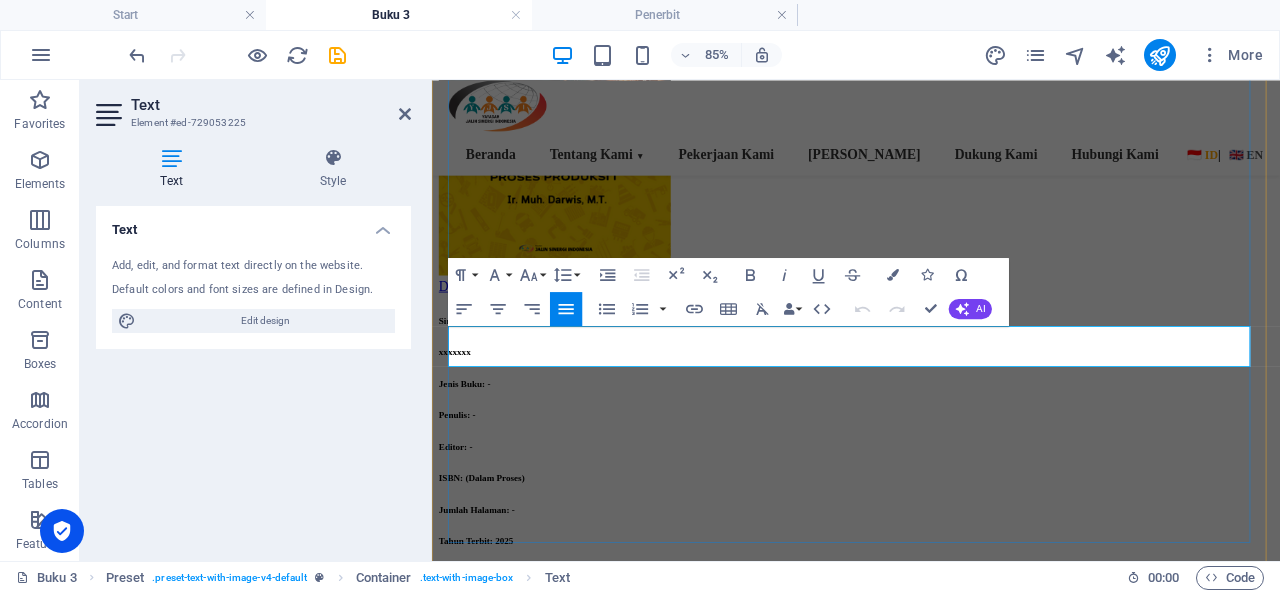 click on "xxxxxxx" at bounding box center [931, 400] 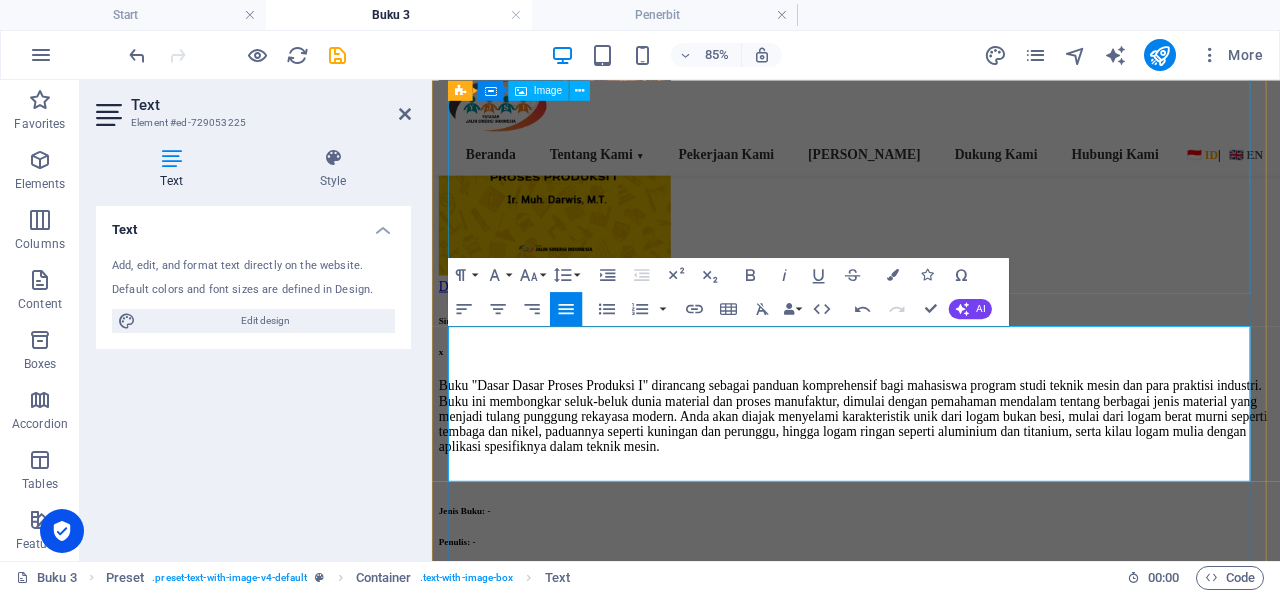 scroll, scrollTop: 9921, scrollLeft: 0, axis: vertical 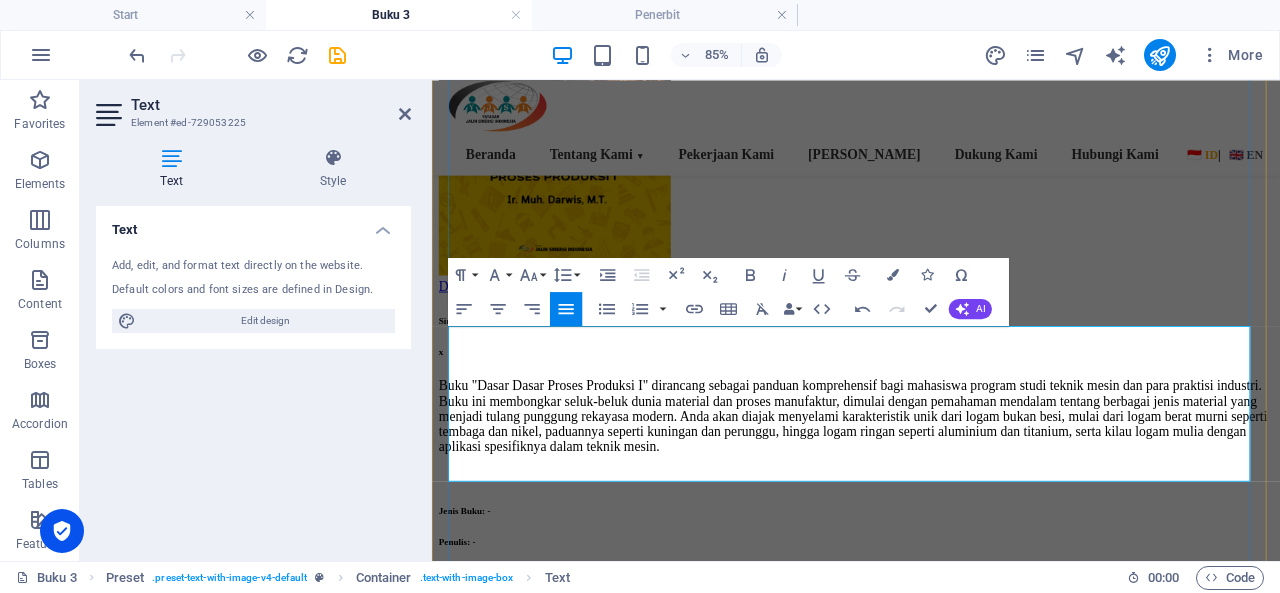 click on "x" at bounding box center (931, 400) 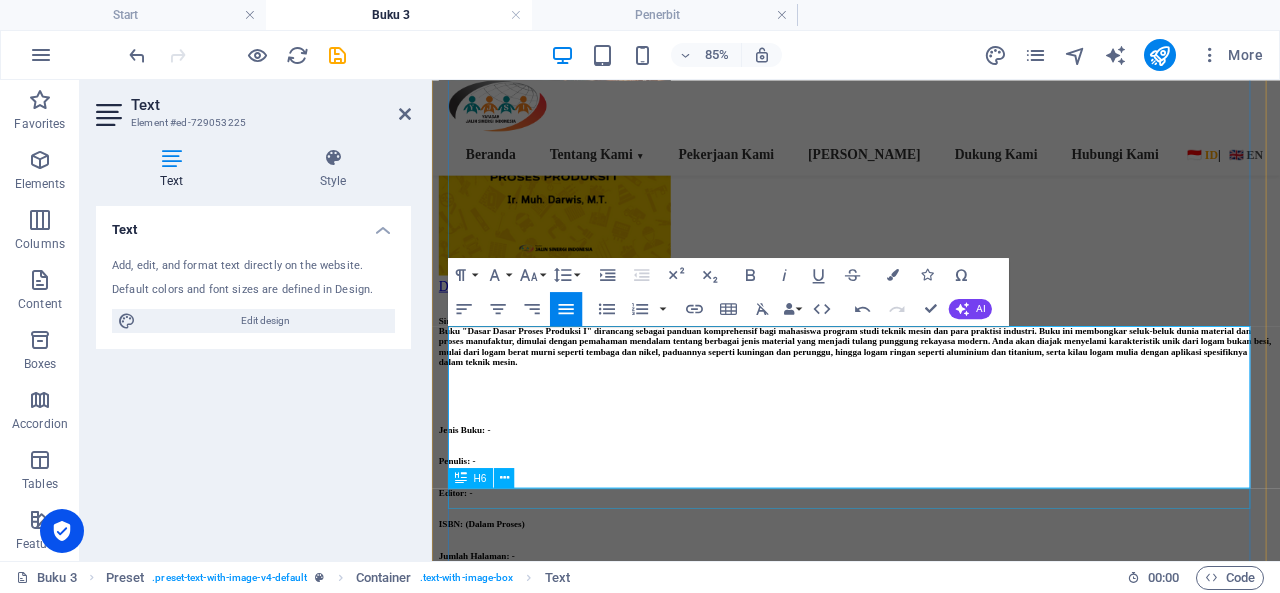 click on "Jenis Buku: -" at bounding box center [931, 491] 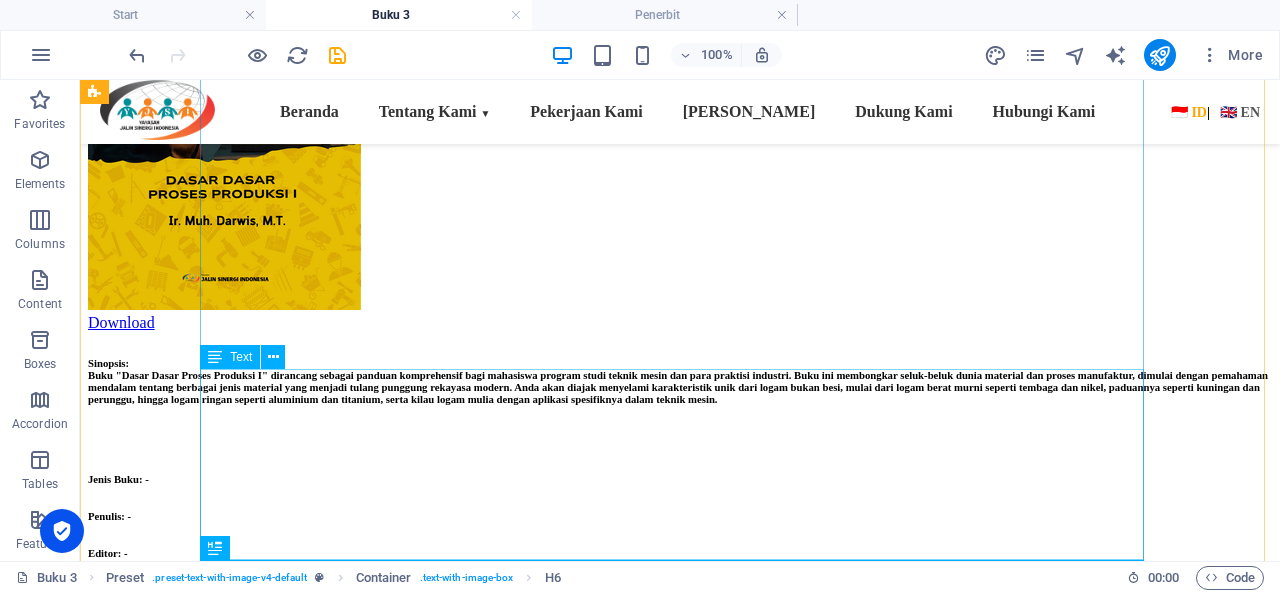 click on "Sinopsis:  Buku "Dasar Dasar Proses Produksi I" dirancang sebagai panduan komprehensif bagi mahasiswa program studi teknik mesin dan para praktisi industri. Buku ini membongkar seluk-beluk dunia material dan proses manufaktur, dimulai dengan pemahaman mendalam tentang berbagai jenis material yang menjadi tulang punggung rekayasa modern. Anda akan diajak menyelami karakteristik unik dari logam bukan besi, mulai dari logam berat murni seperti tembaga dan nikel, paduannya seperti kuningan dan perunggu, hingga logam ringan seperti aluminium dan titanium, serta kilau logam mulia dengan aplikasi spesifiknya dalam teknik mesin." at bounding box center [680, 402] 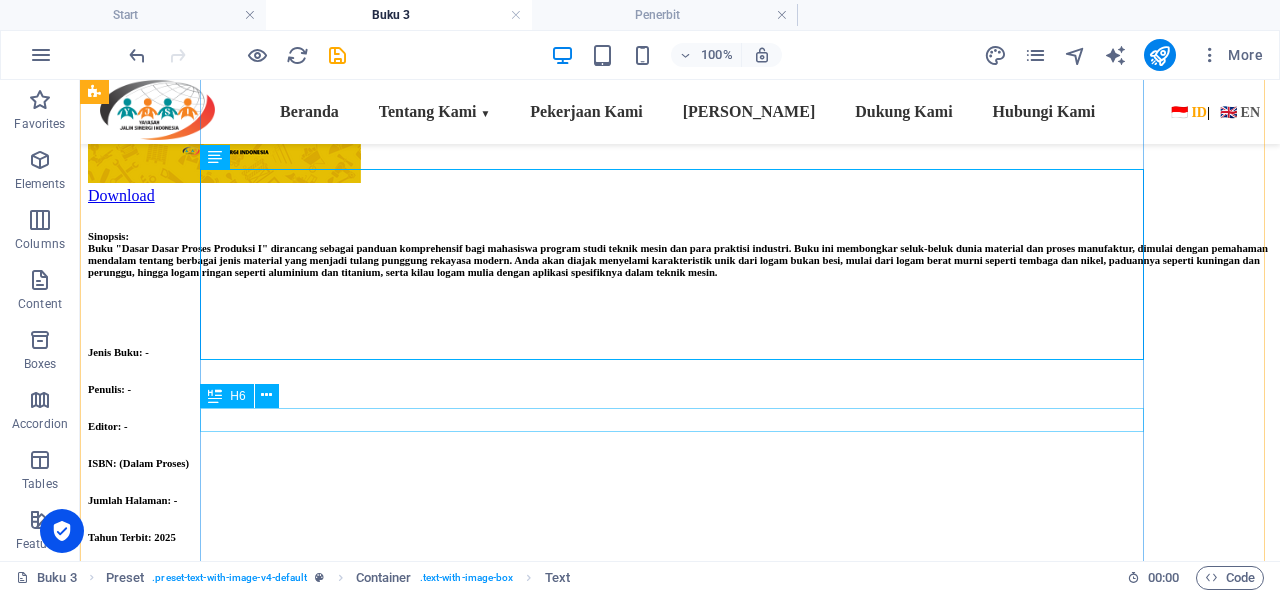 scroll, scrollTop: 500, scrollLeft: 0, axis: vertical 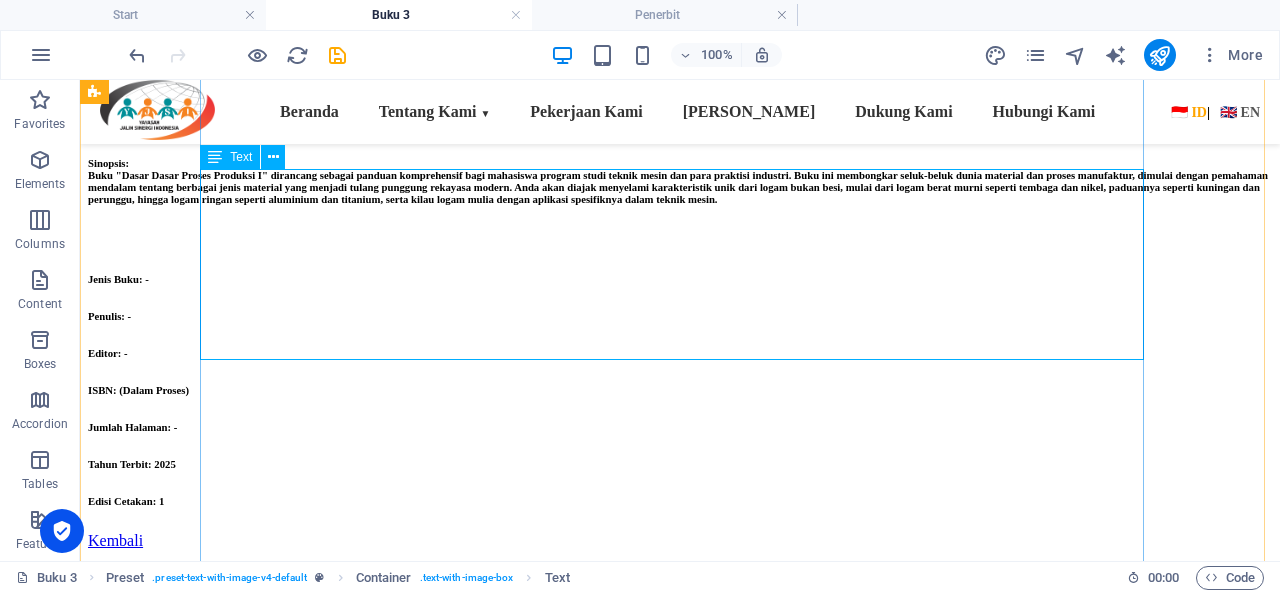 click on "Sinopsis:  Buku "Dasar Dasar Proses Produksi I" dirancang sebagai panduan komprehensif bagi mahasiswa program studi teknik mesin dan para praktisi industri. Buku ini membongkar seluk-beluk dunia material dan proses manufaktur, dimulai dengan pemahaman mendalam tentang berbagai jenis material yang menjadi tulang punggung rekayasa modern. Anda akan diajak menyelami karakteristik unik dari logam bukan besi, mulai dari logam berat murni seperti tembaga dan nikel, paduannya seperti kuningan dan perunggu, hingga logam ringan seperti aluminium dan titanium, serta kilau logam mulia dengan aplikasi spesifiknya dalam teknik mesin." at bounding box center [680, 202] 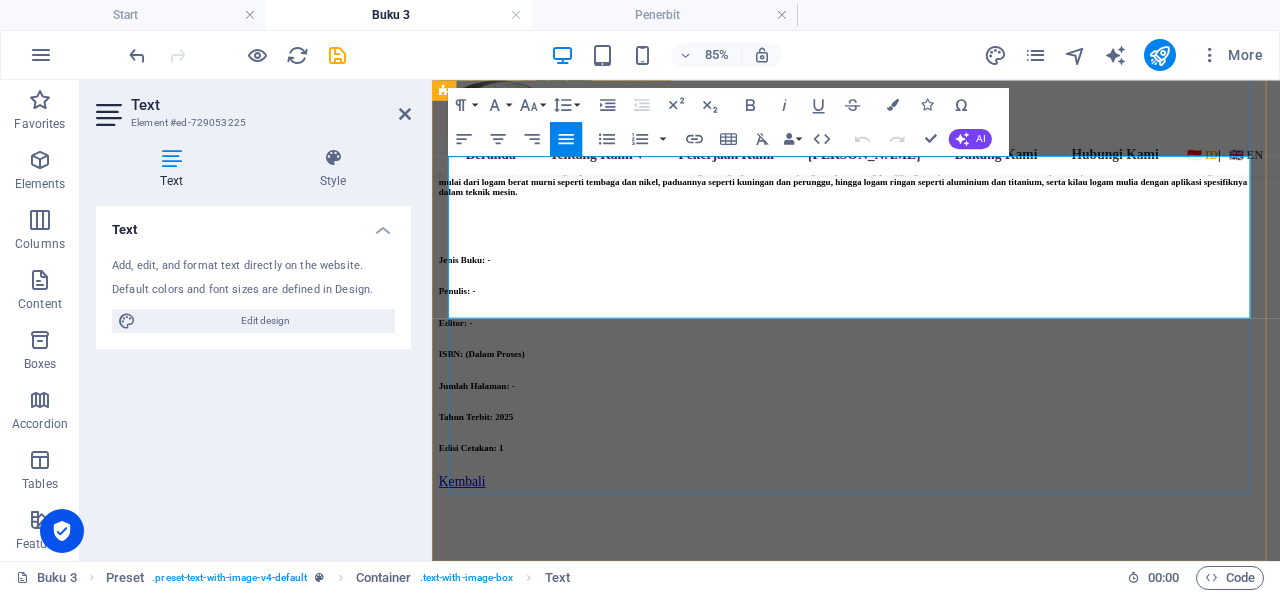 click at bounding box center [931, 251] 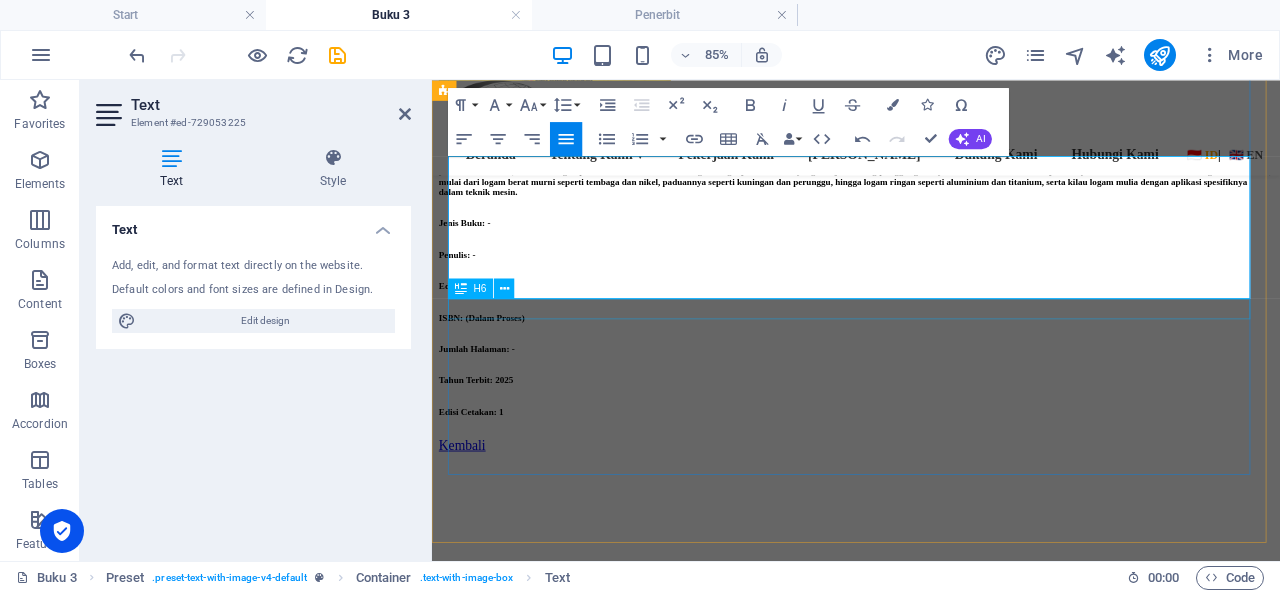 click on "Jenis Buku: -" at bounding box center [931, 248] 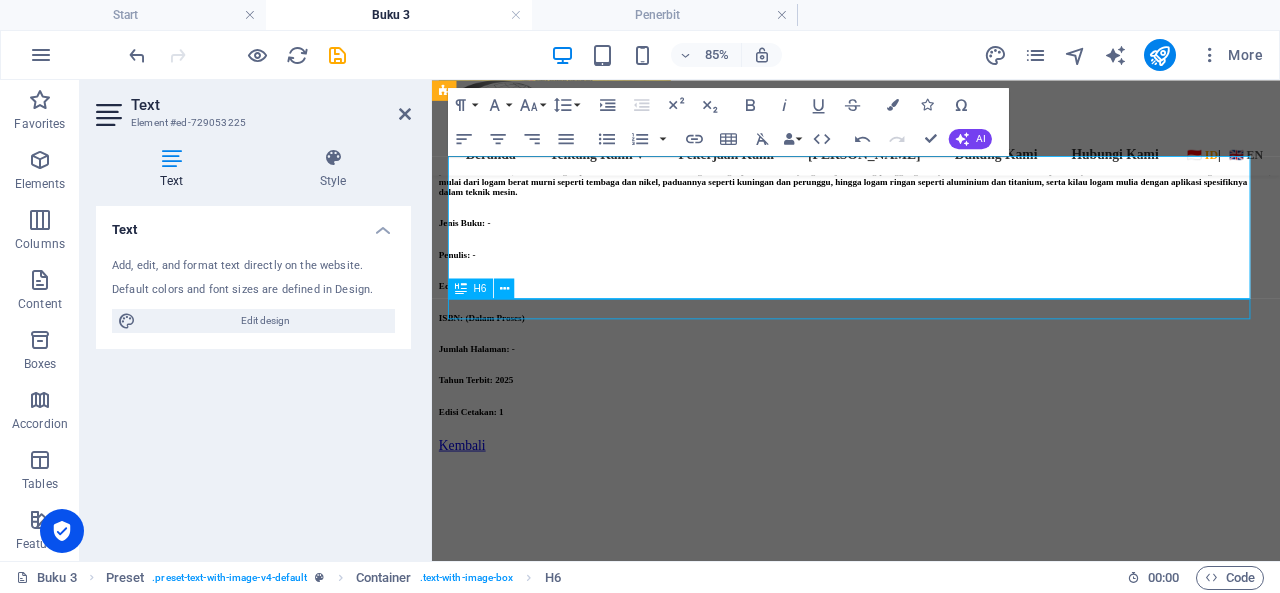 click on "Jenis Buku: -" at bounding box center (931, 248) 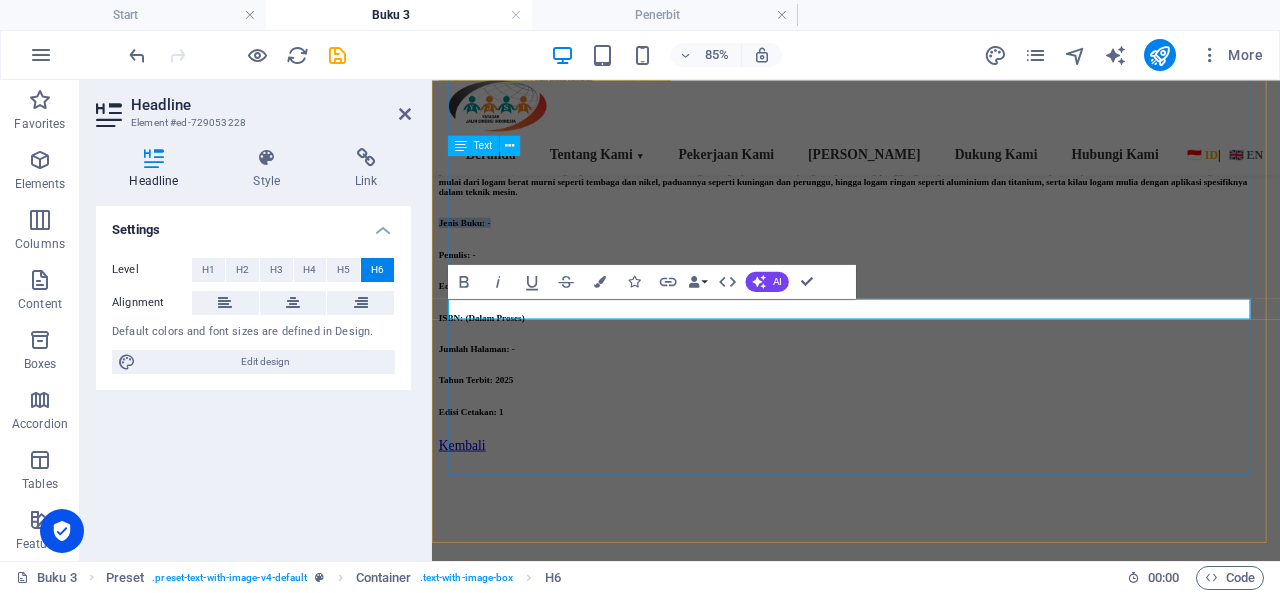 click on "Jenis Buku: -" at bounding box center [931, 248] 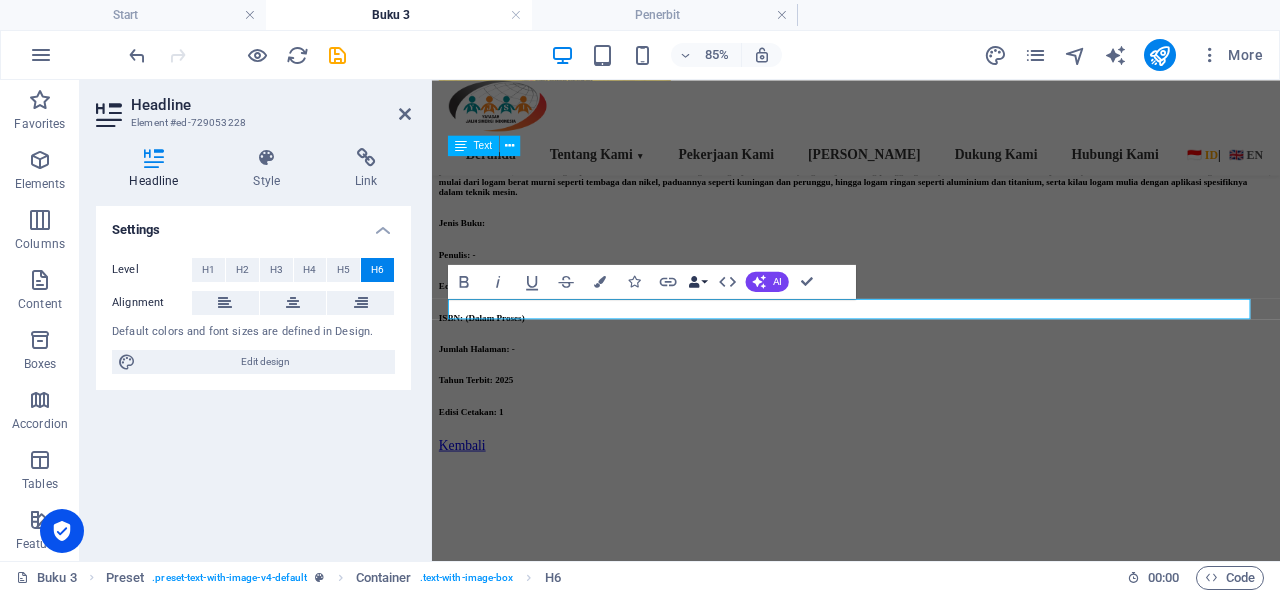 type 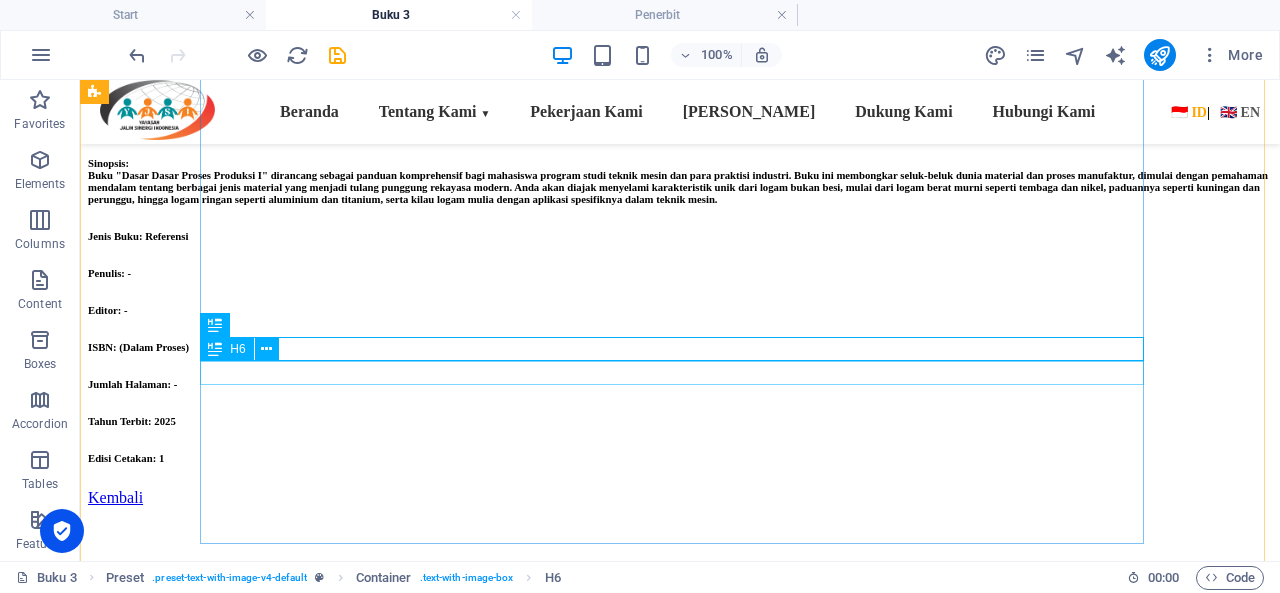 click on "Penulis: -" at bounding box center [680, 273] 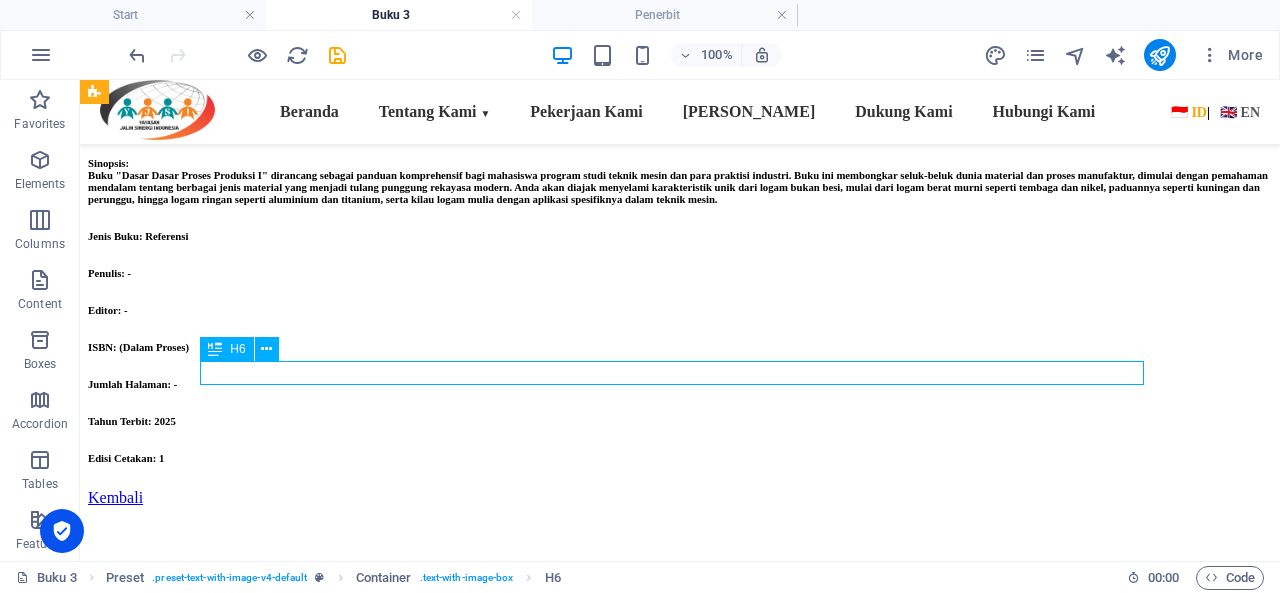click on "Penulis: -" at bounding box center [680, 273] 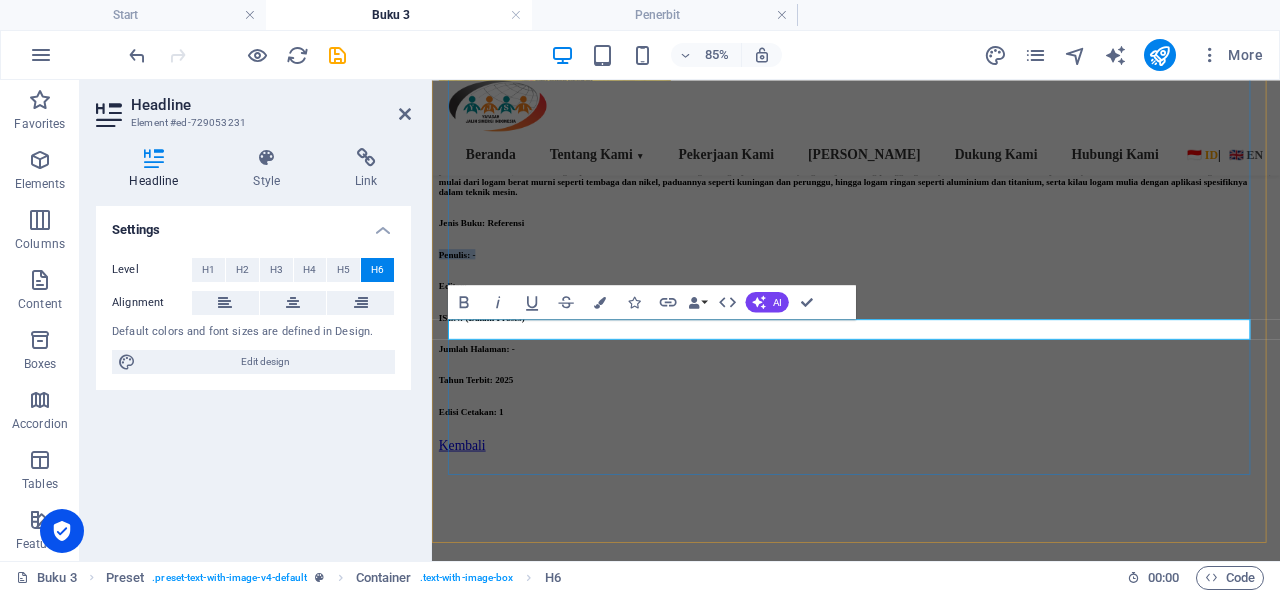 click on "Penulis: -" at bounding box center (931, 285) 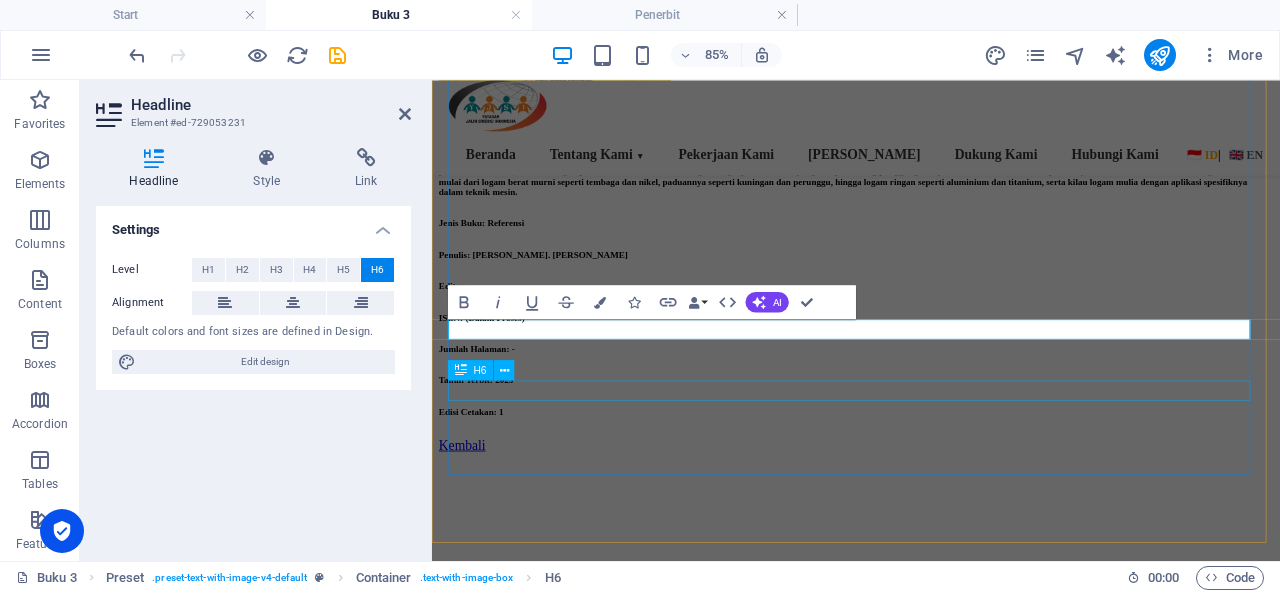 scroll, scrollTop: 0, scrollLeft: 2, axis: horizontal 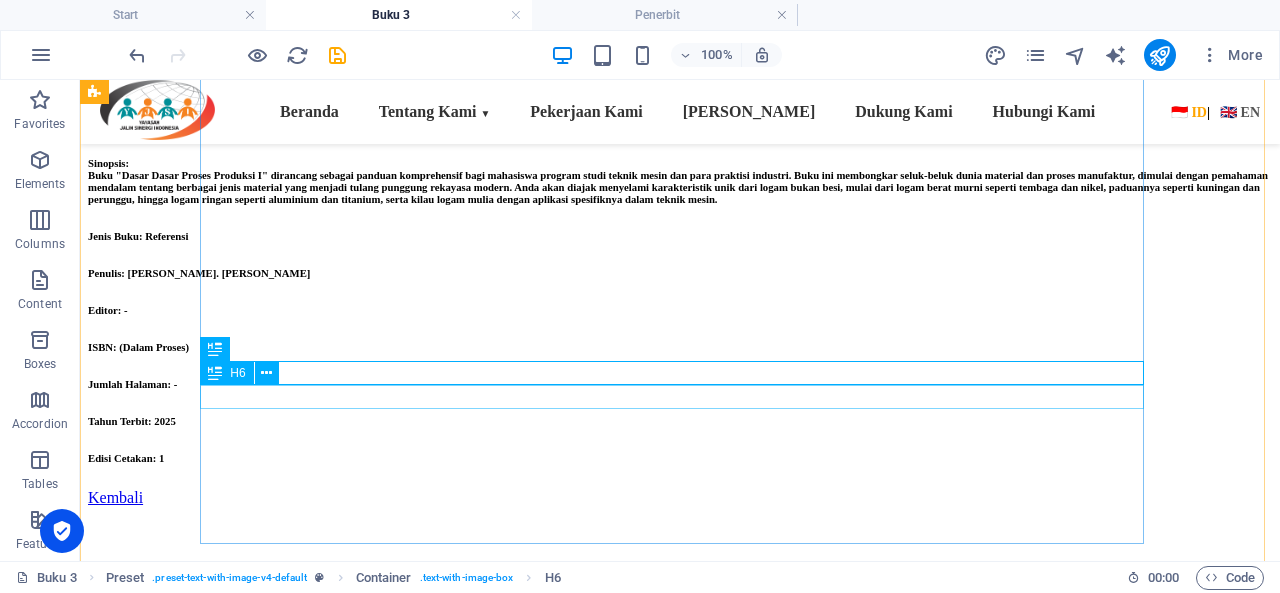 click on "Editor: -" at bounding box center (680, 310) 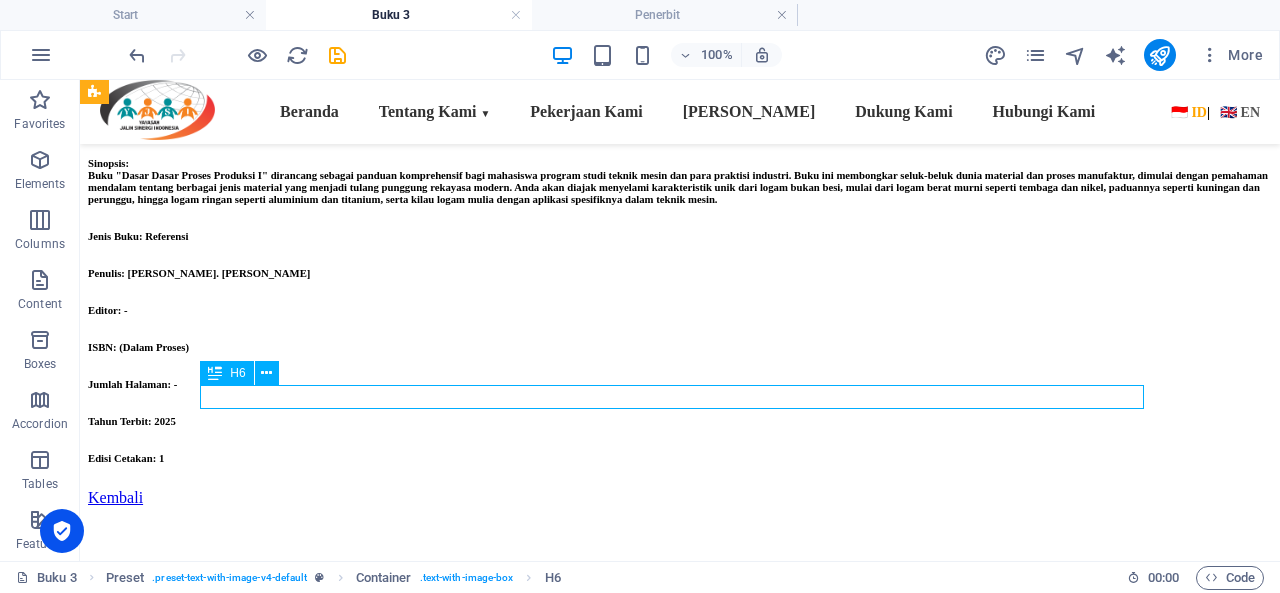 click on "Editor: -" at bounding box center (680, 310) 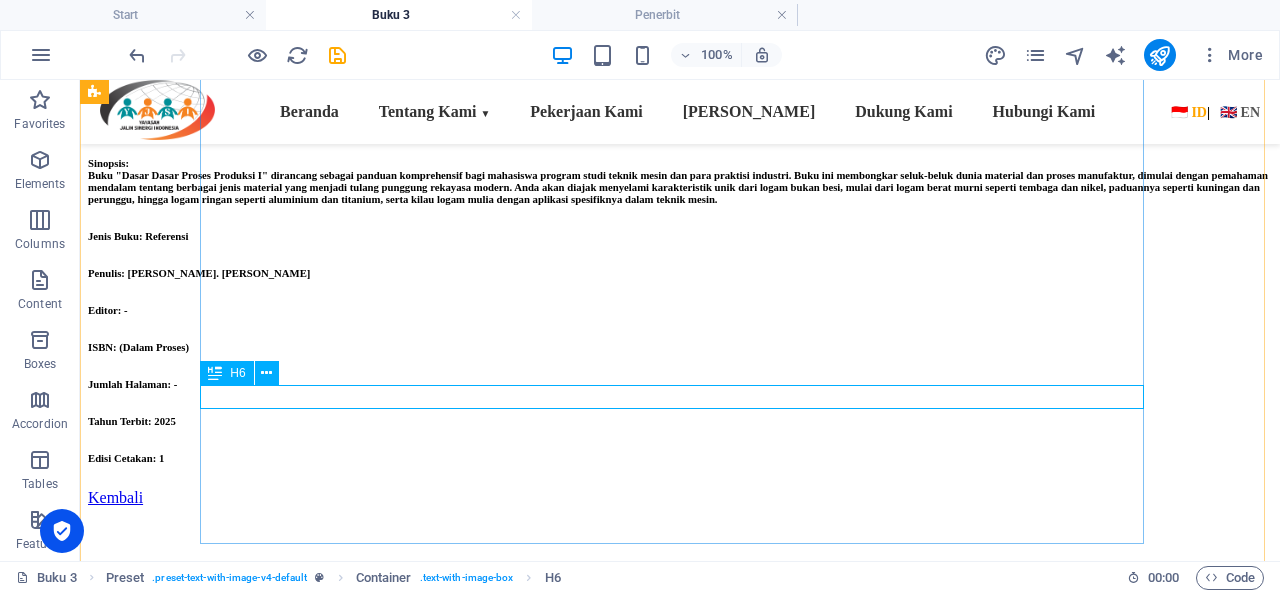 click on "Editor: -" at bounding box center (680, 310) 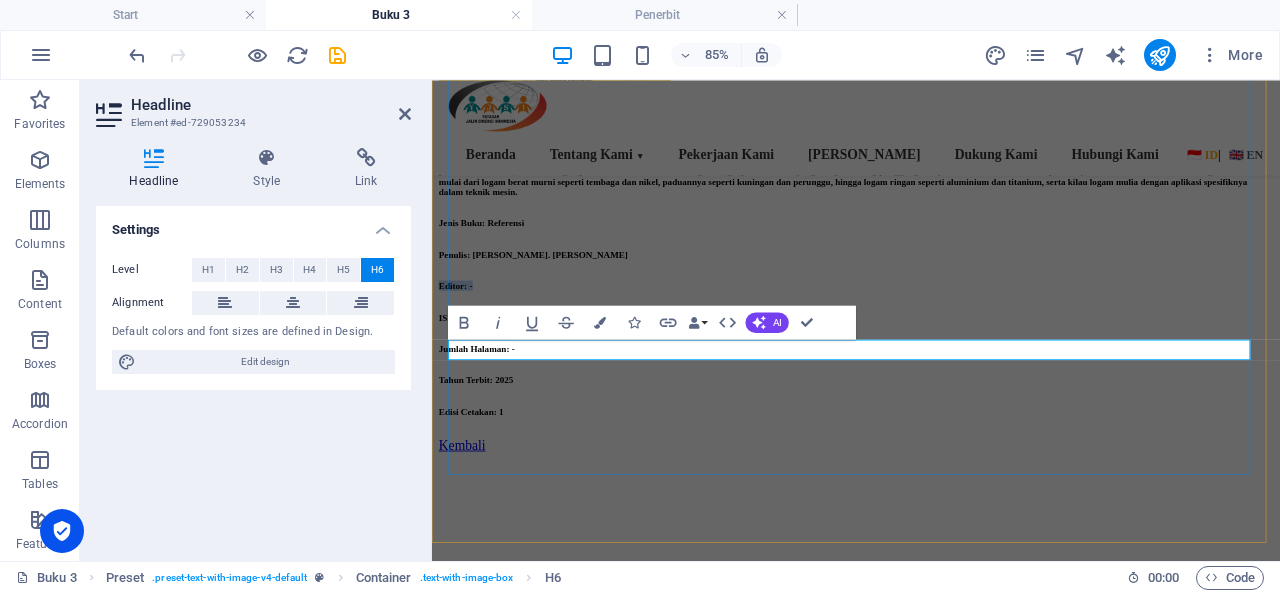 click on "Editor: -" at bounding box center (931, 322) 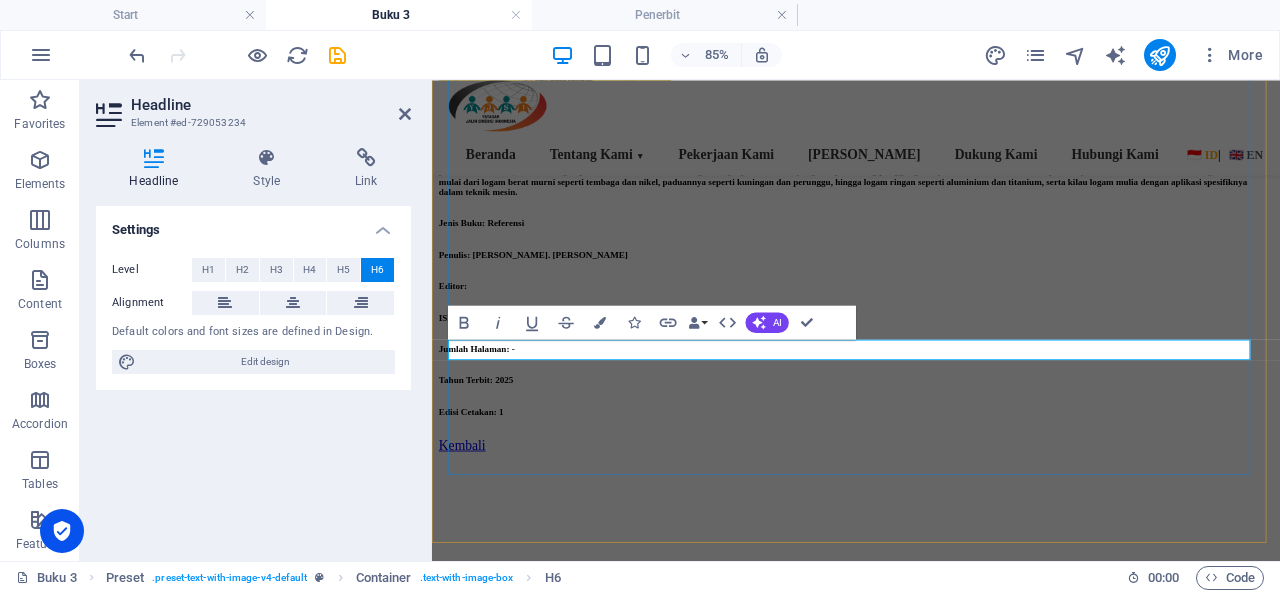 type 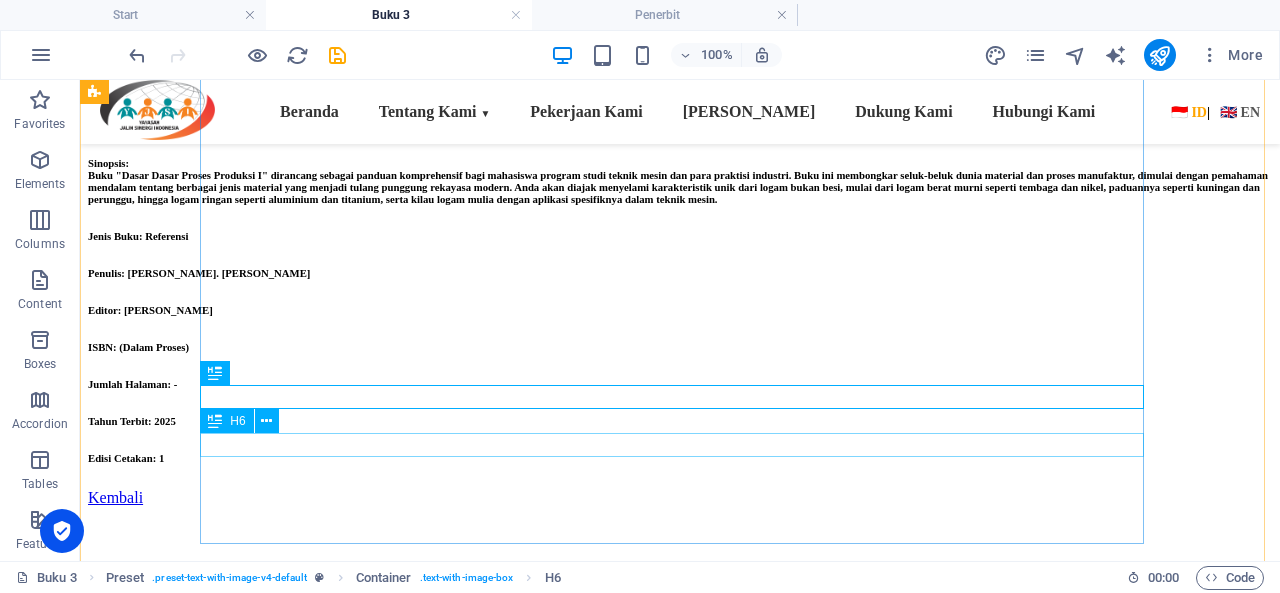 click on "Jumlah Halaman: -" at bounding box center [680, 384] 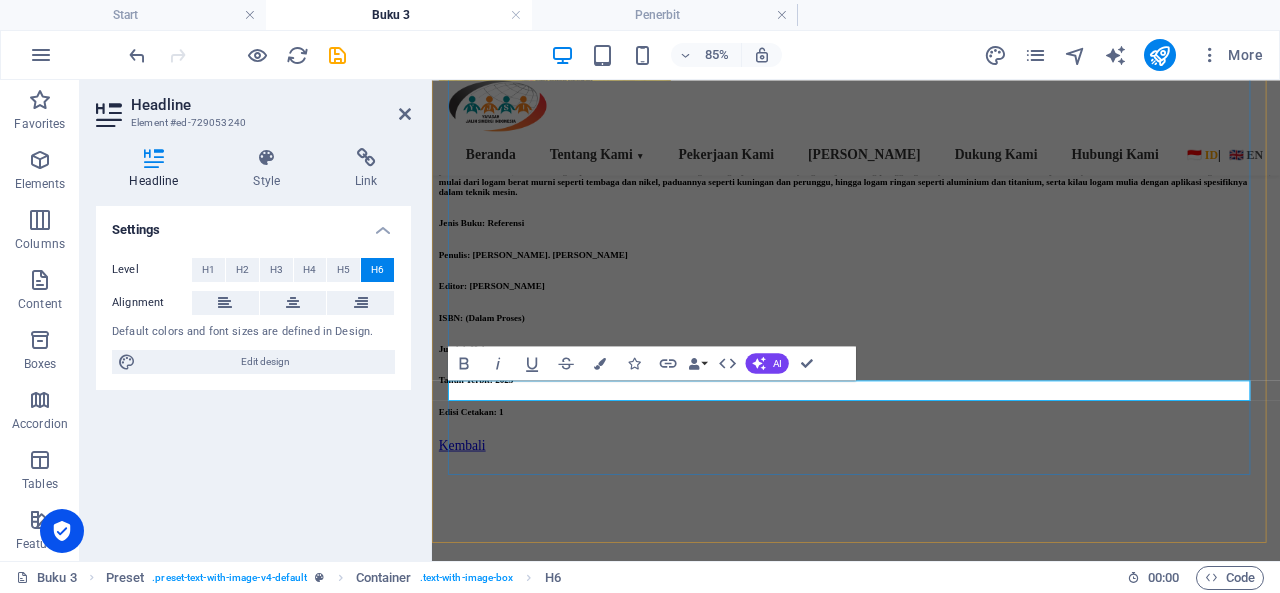 click on "Jumlah Halaman: -" at bounding box center (931, 396) 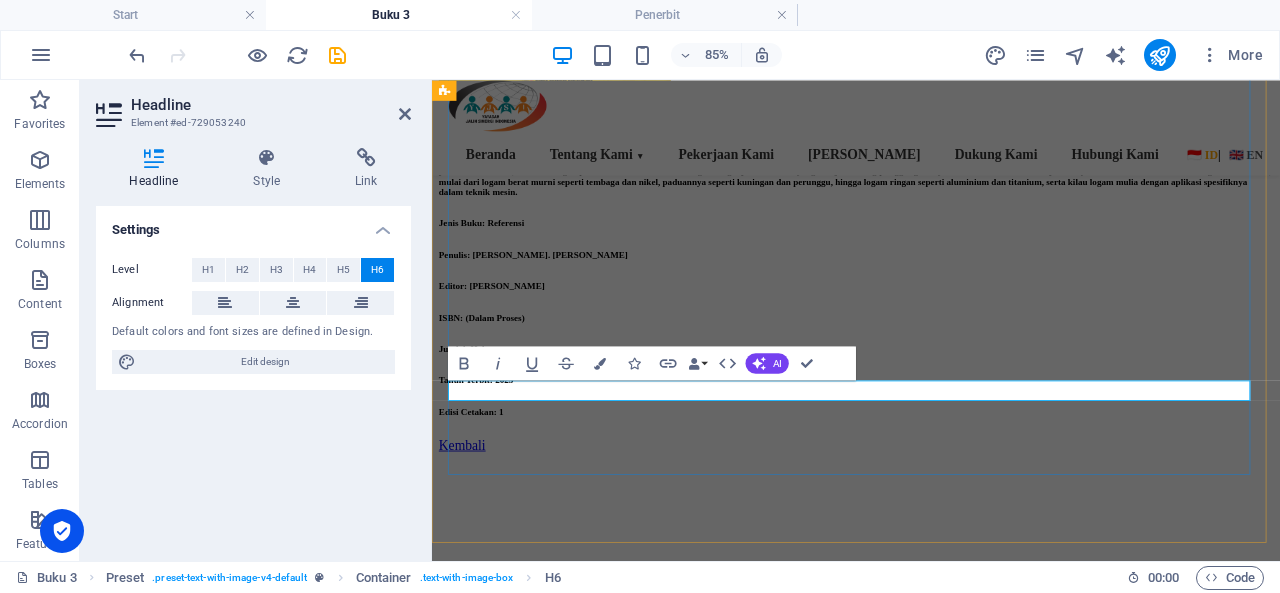 click on "Jumlah Halaman: -" at bounding box center (931, 396) 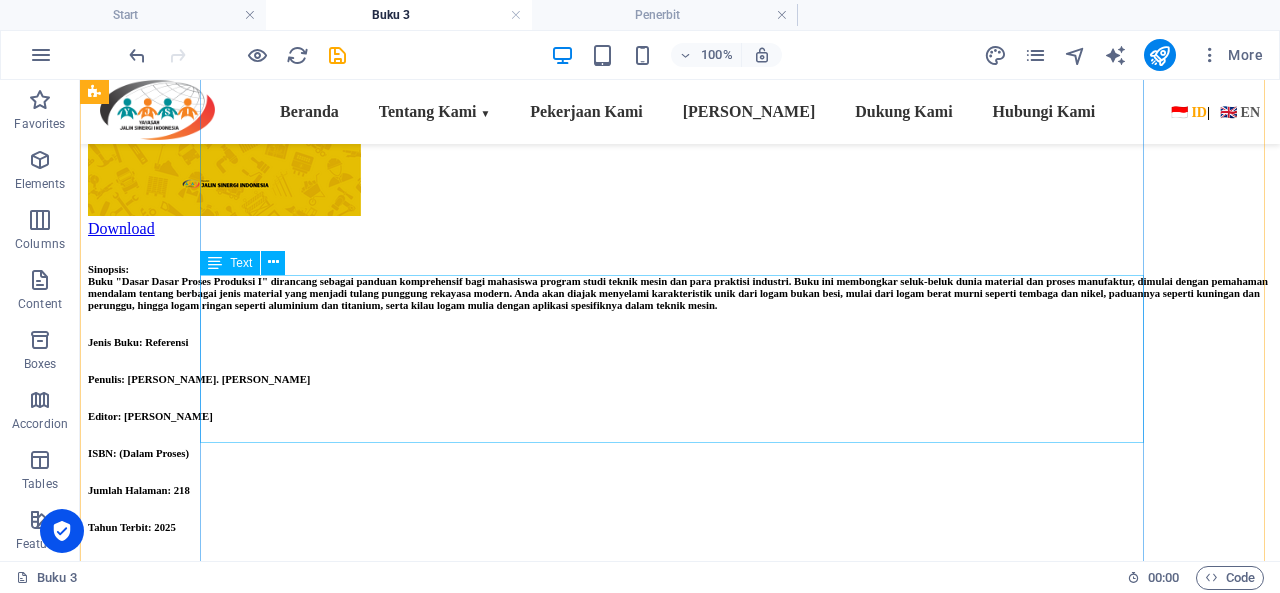 scroll, scrollTop: 300, scrollLeft: 0, axis: vertical 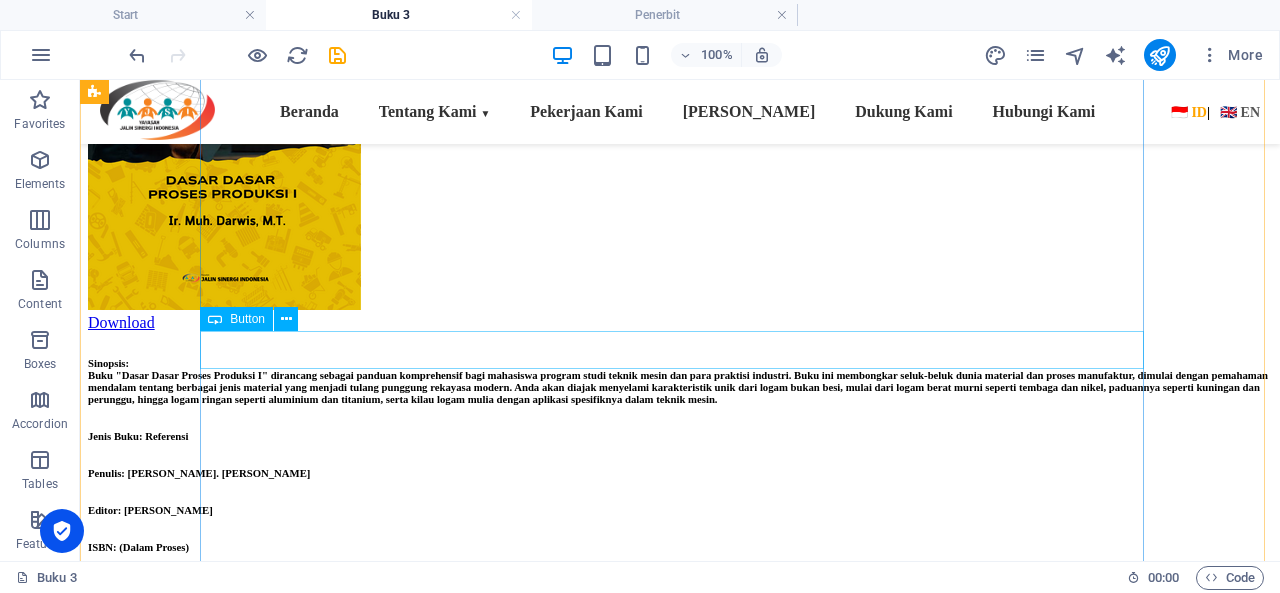 click on "Download" at bounding box center (680, 323) 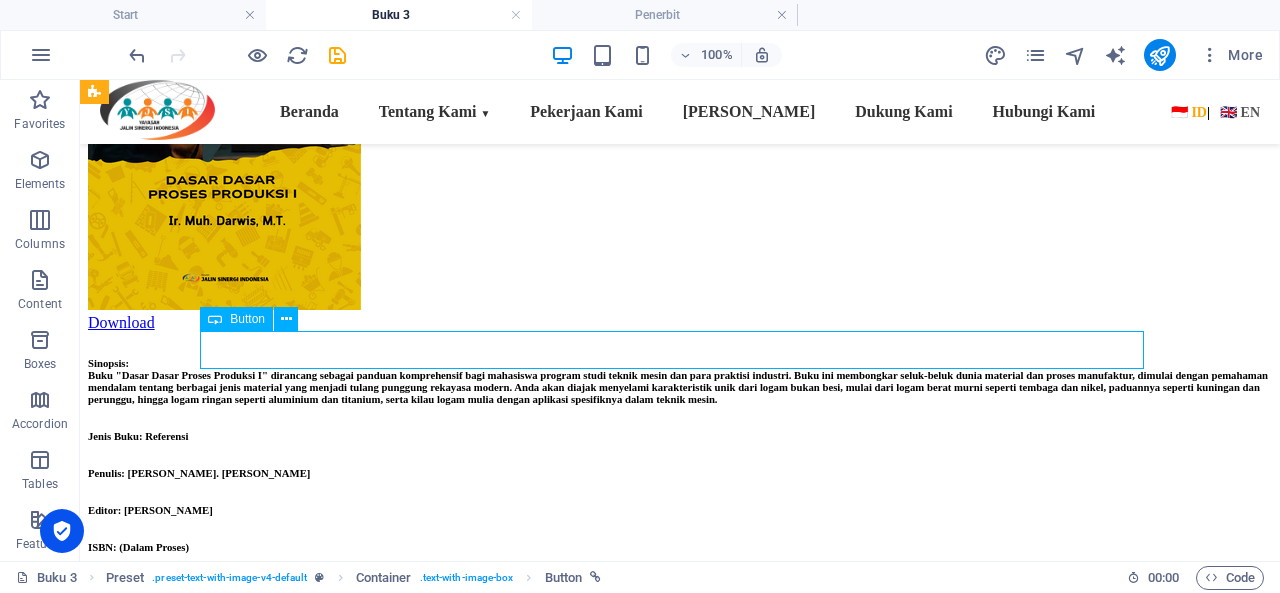 click on "Download" at bounding box center [680, 323] 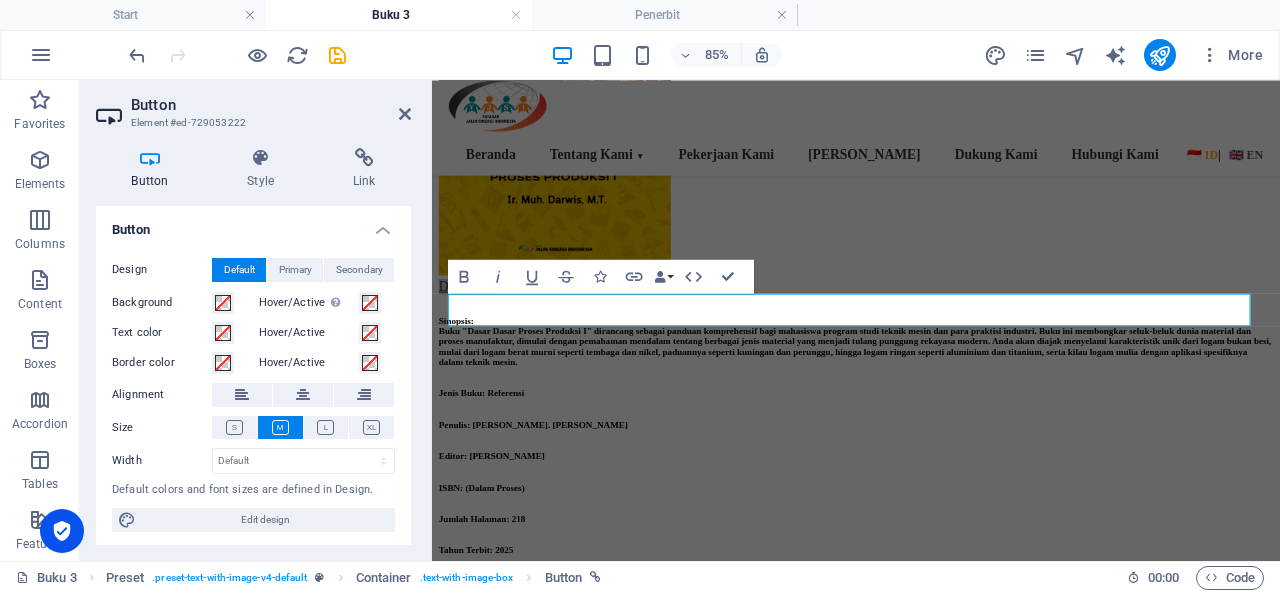 click on "Button Style Link Button Design Default Primary Secondary Background Hover/Active Switch to preview mode to test the active/hover state Text color Hover/Active Border color Hover/Active Alignment Size Width Default px rem % em vh vw Default colors and font sizes are defined in Design. Edit design Preset Element Layout How this element expands within the layout (Flexbox). Size Default auto px % 1/1 1/2 1/3 1/4 1/5 1/6 1/7 1/8 1/9 1/10 Grow Shrink Order Container layout Visible Visible Opacity 100 % Overflow Spacing Margin Default auto px % rem vw vh Custom Custom auto px % rem vw vh auto px % rem vw vh auto px % rem vw vh auto px % rem vw vh Padding Default px rem % vh vw Custom Custom px rem % vh vw px rem % vh vw px rem % vh vw px rem % vh vw Border Style              - Width 1 auto px rem % vh vw Custom Custom 1 auto px rem % vh vw 1 auto px rem % vh vw 1 auto px rem % vh vw 1 auto px rem % vh vw  - Color Round corners Default px rem % vh vw Custom Custom px rem % vh vw px rem % vh vw px rem % vh" at bounding box center (253, 346) 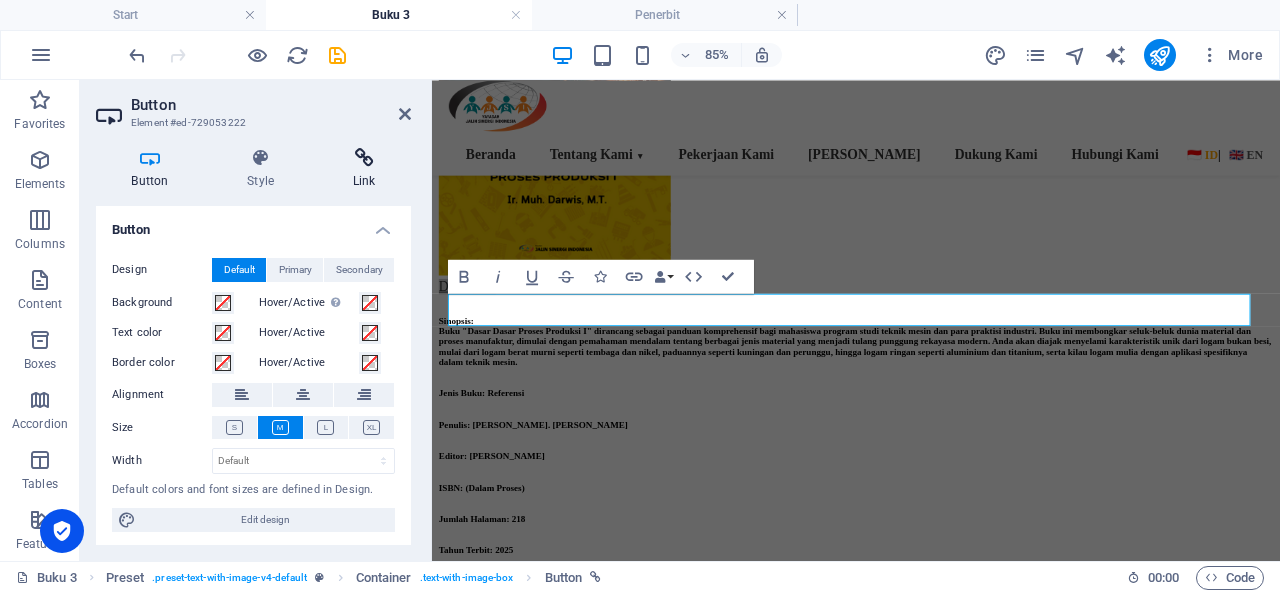 click at bounding box center (364, 158) 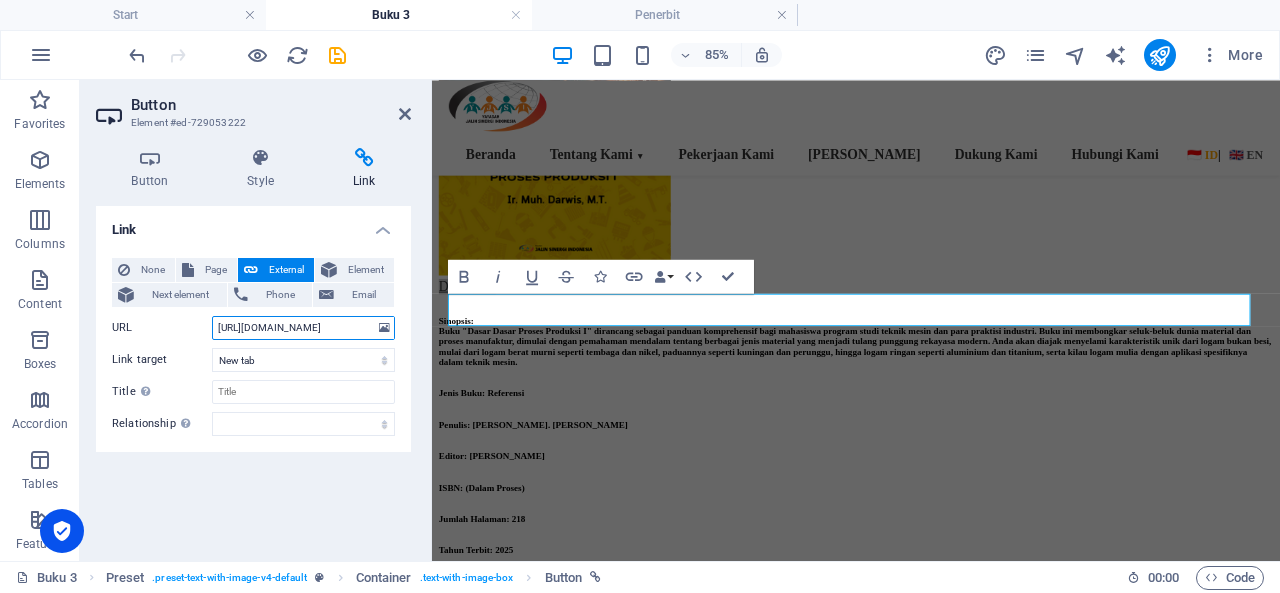 drag, startPoint x: 300, startPoint y: 327, endPoint x: 182, endPoint y: 326, distance: 118.004234 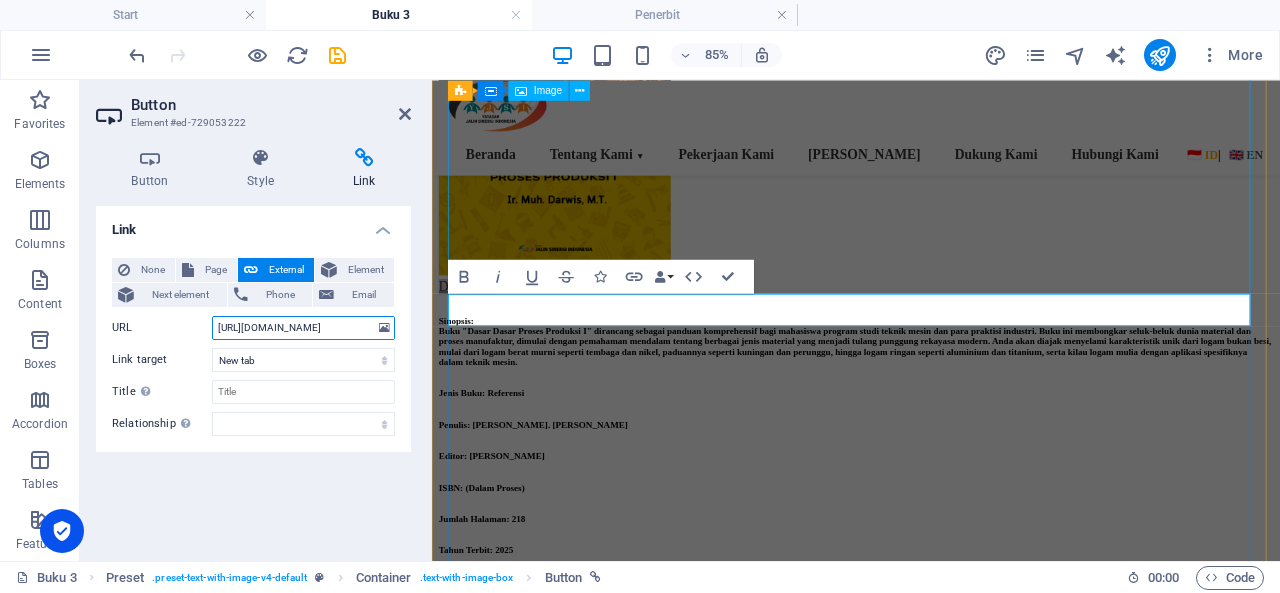 paste on "[DOMAIN_NAME][URL]" 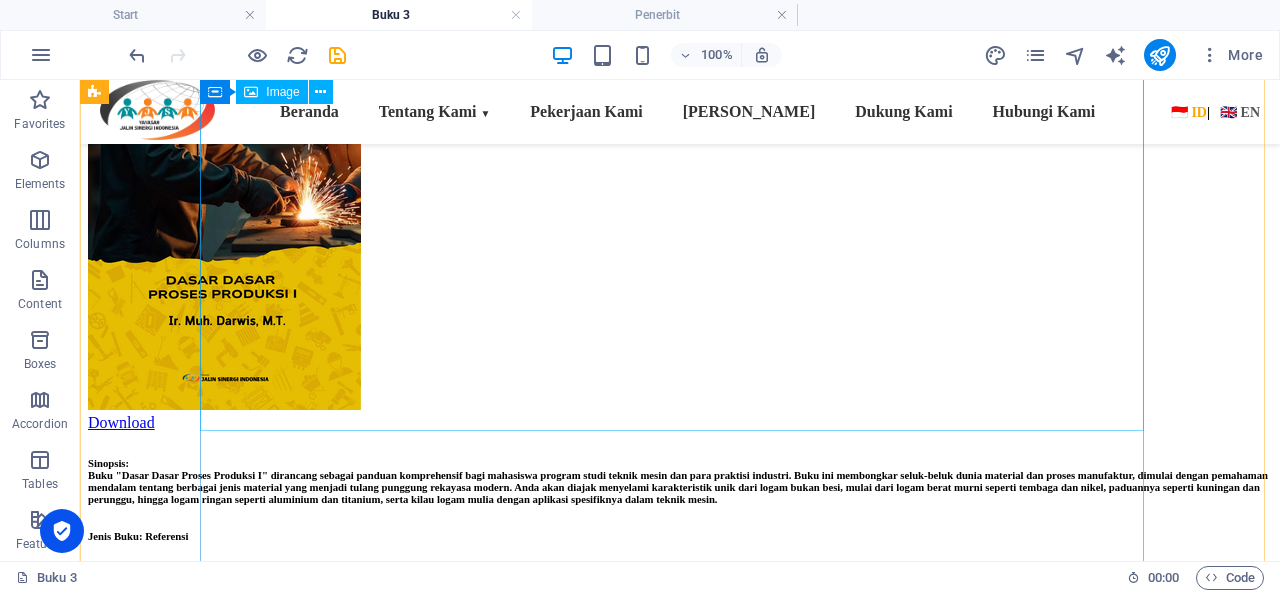 scroll, scrollTop: 0, scrollLeft: 0, axis: both 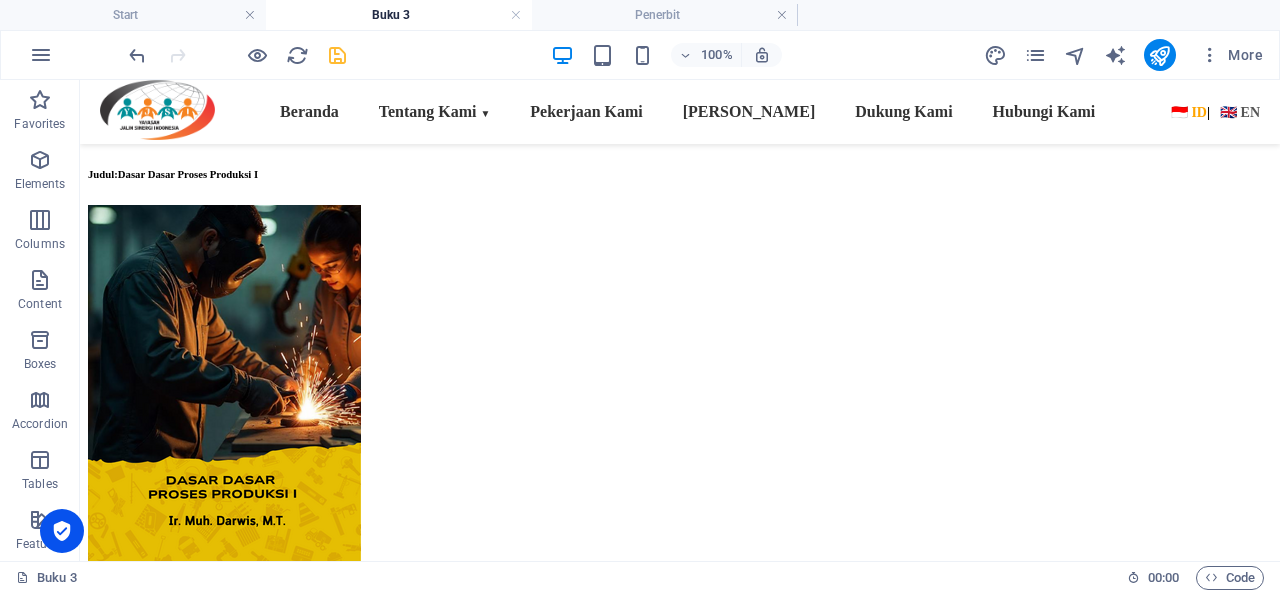 click at bounding box center (337, 55) 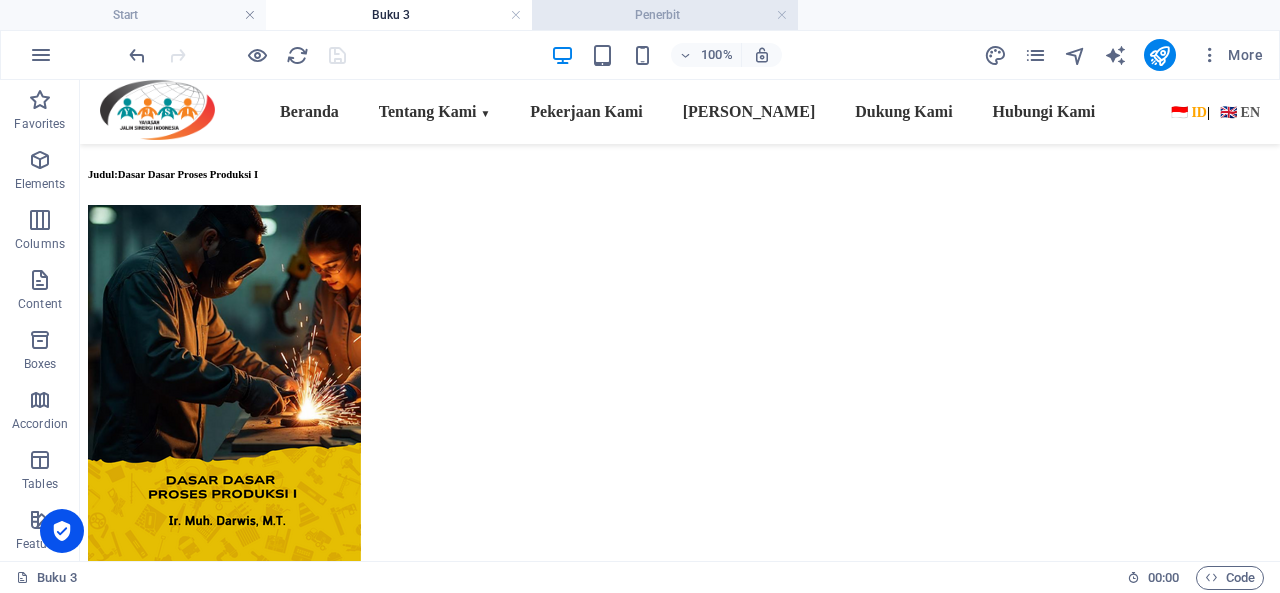 click on "Penerbit" at bounding box center [665, 15] 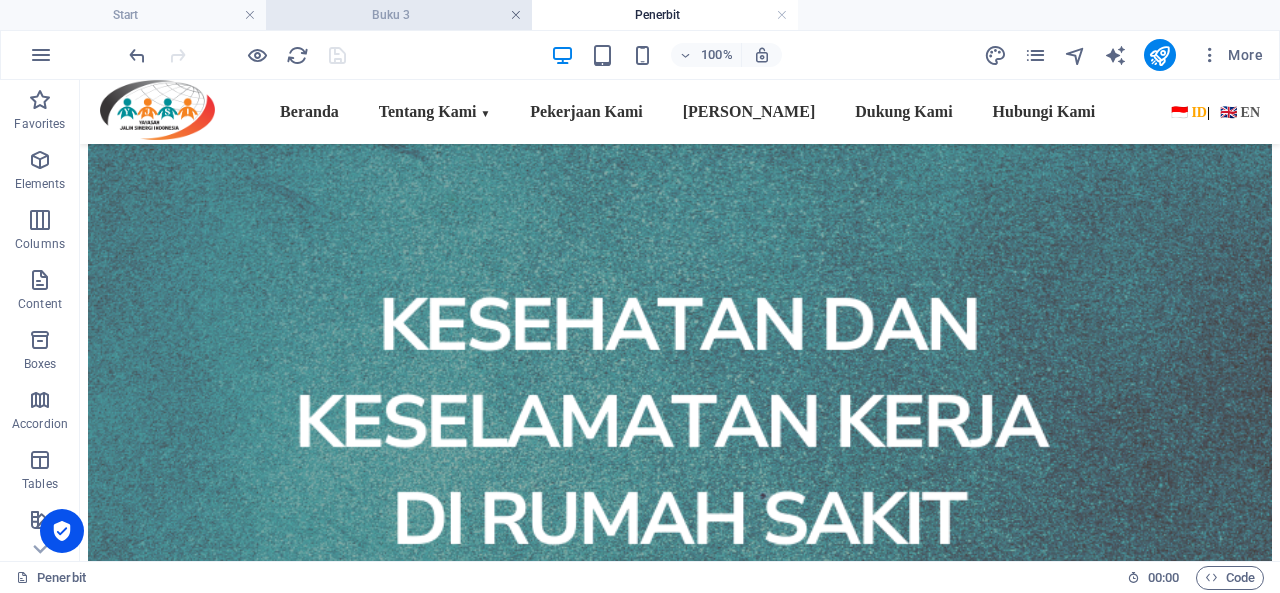 click at bounding box center [516, 15] 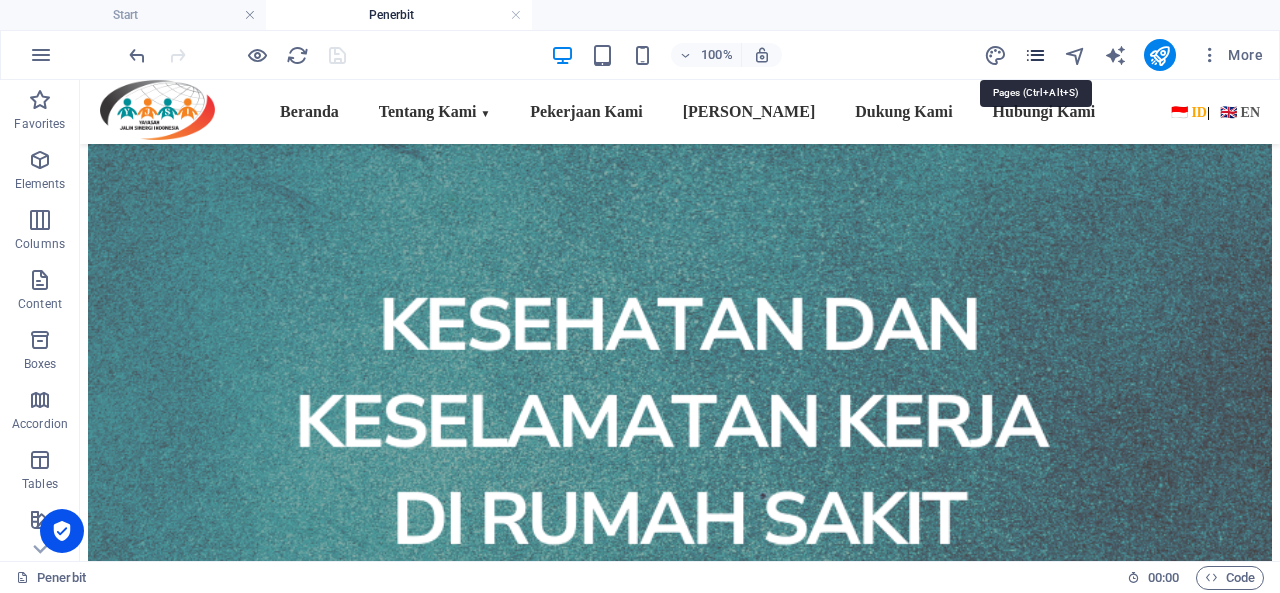 click at bounding box center (1035, 55) 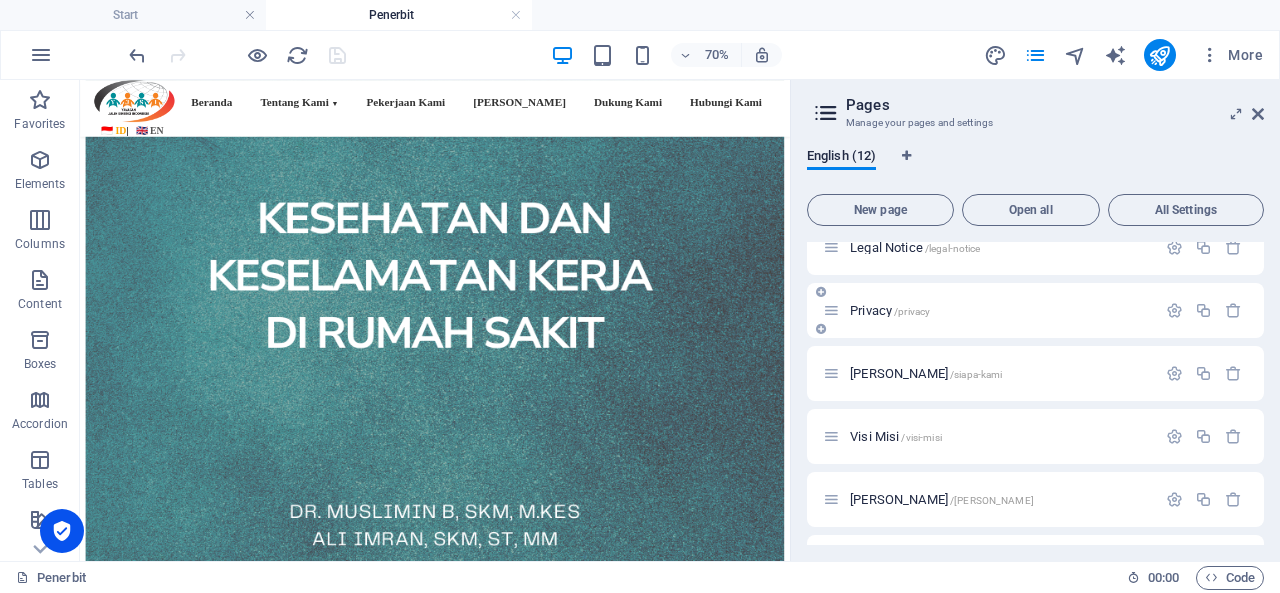 scroll, scrollTop: 300, scrollLeft: 0, axis: vertical 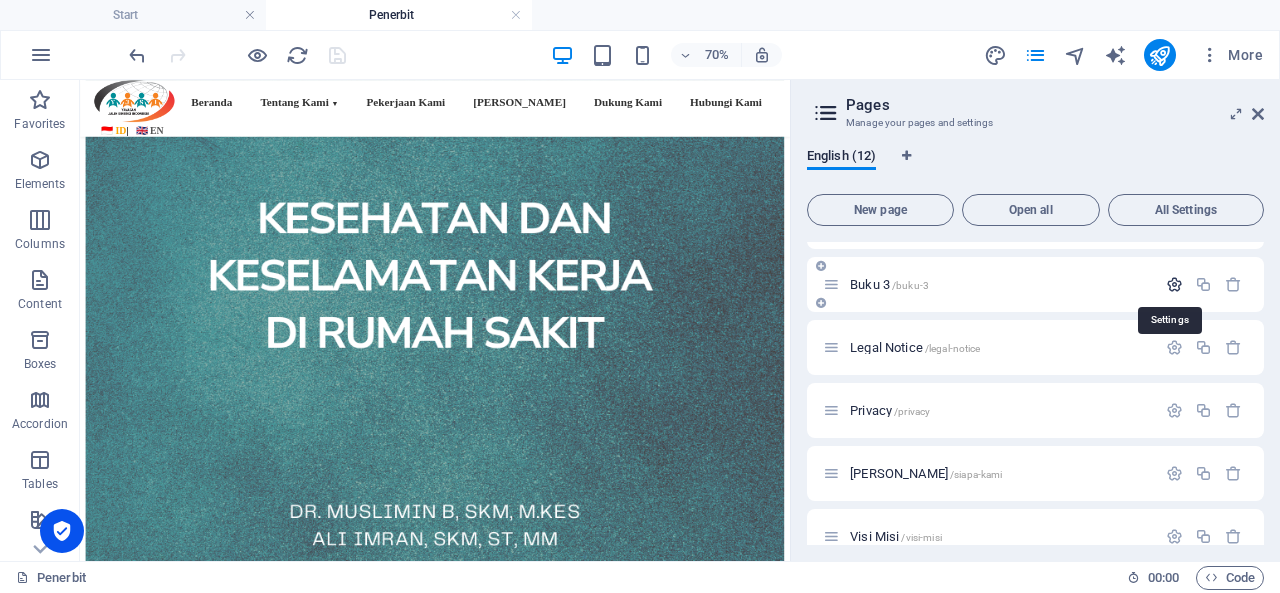 click at bounding box center (1174, 284) 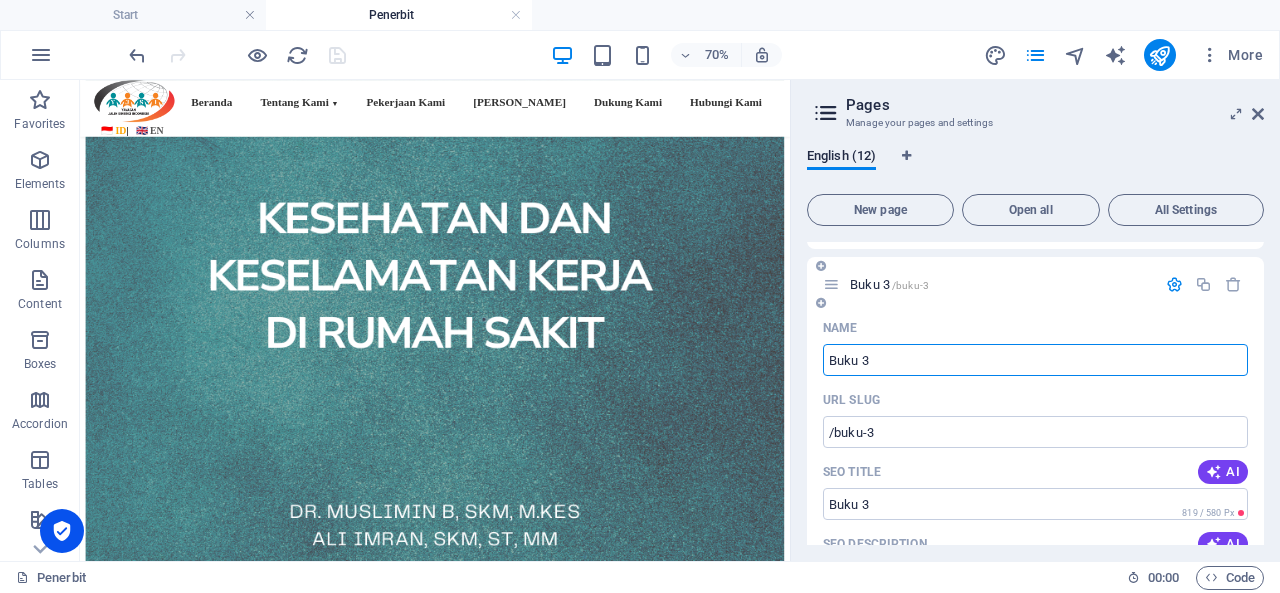 click on "Buku 3" at bounding box center (1035, 360) 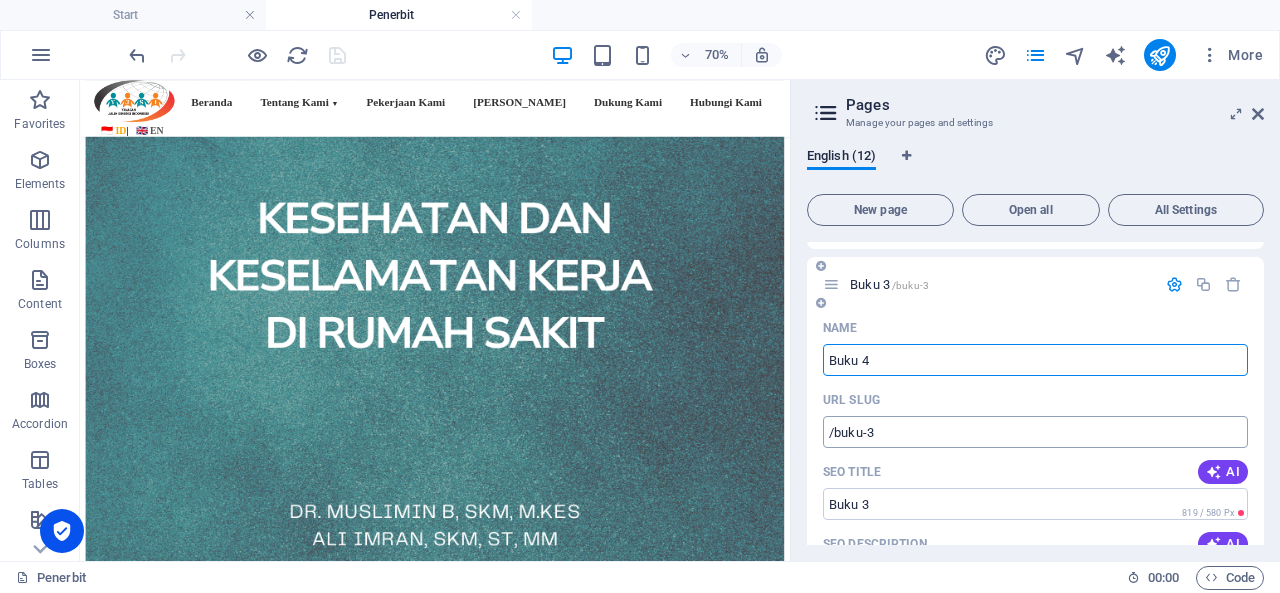 click on "/buku-3" at bounding box center [1035, 432] 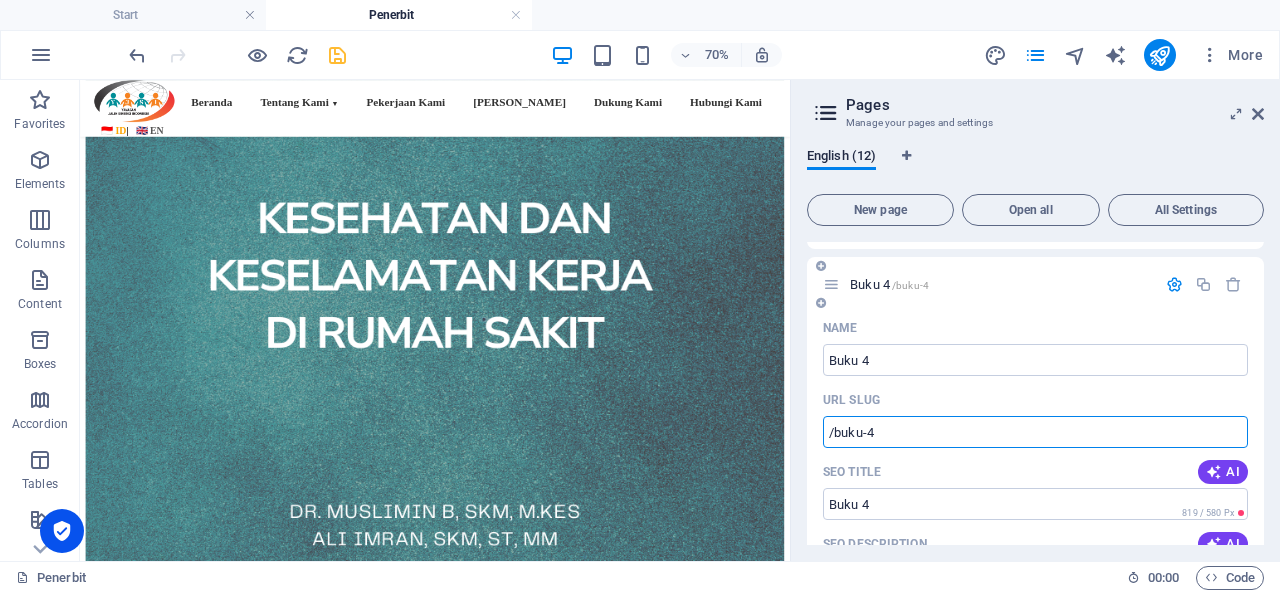 type on "Buku 4" 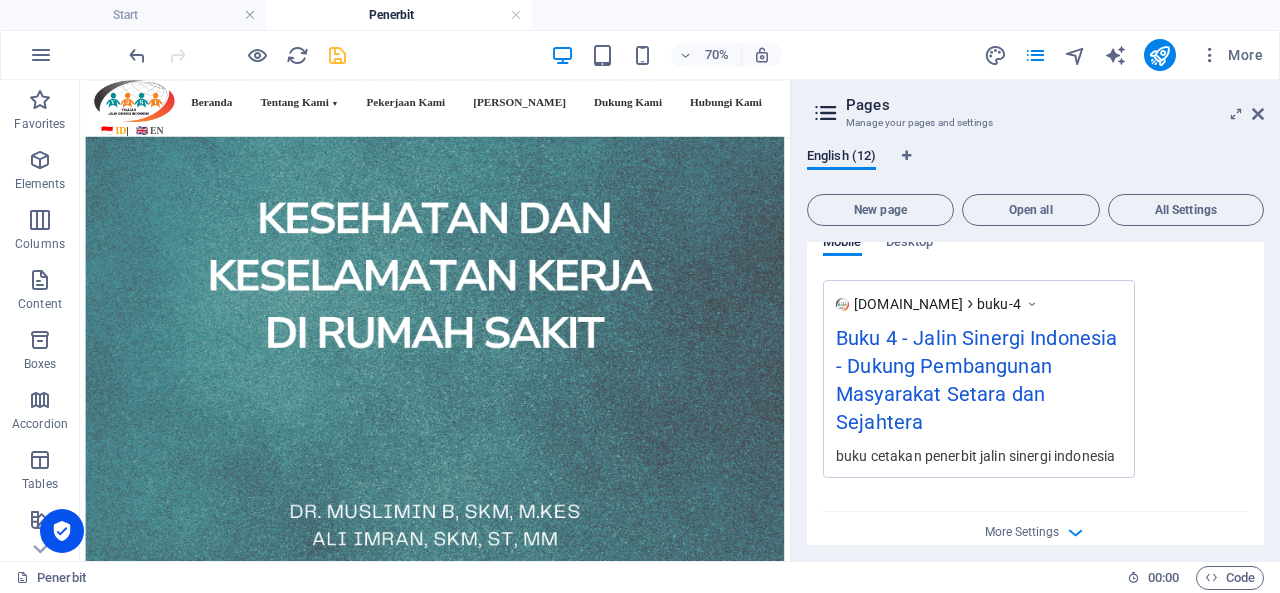scroll, scrollTop: 1081, scrollLeft: 0, axis: vertical 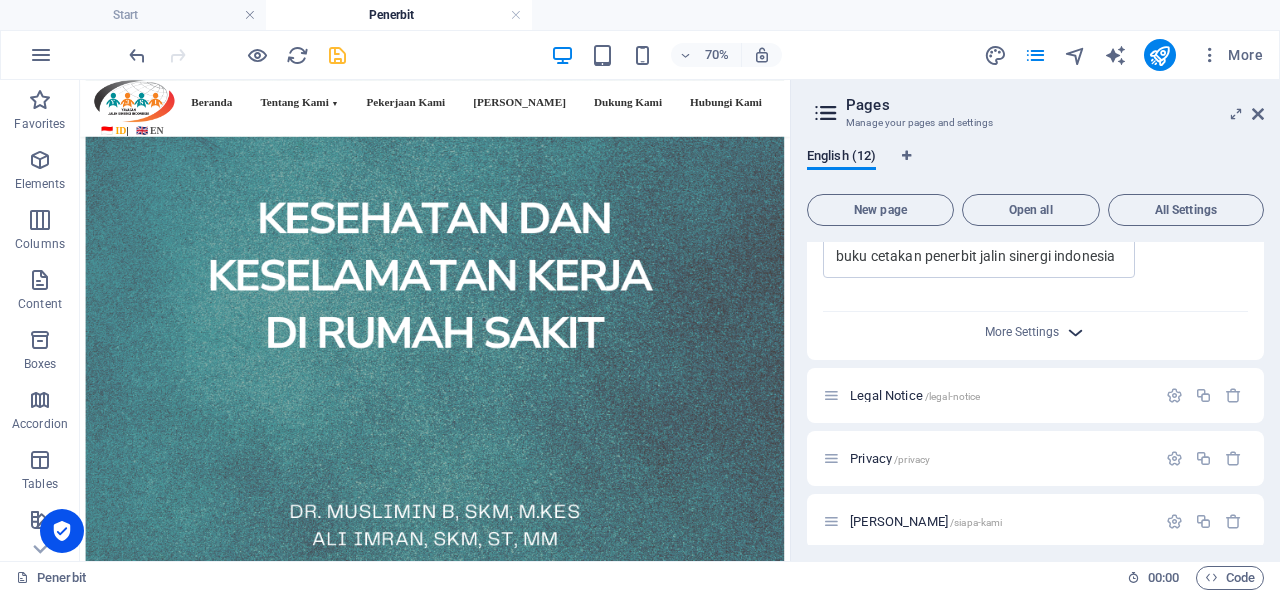 click at bounding box center (1075, 332) 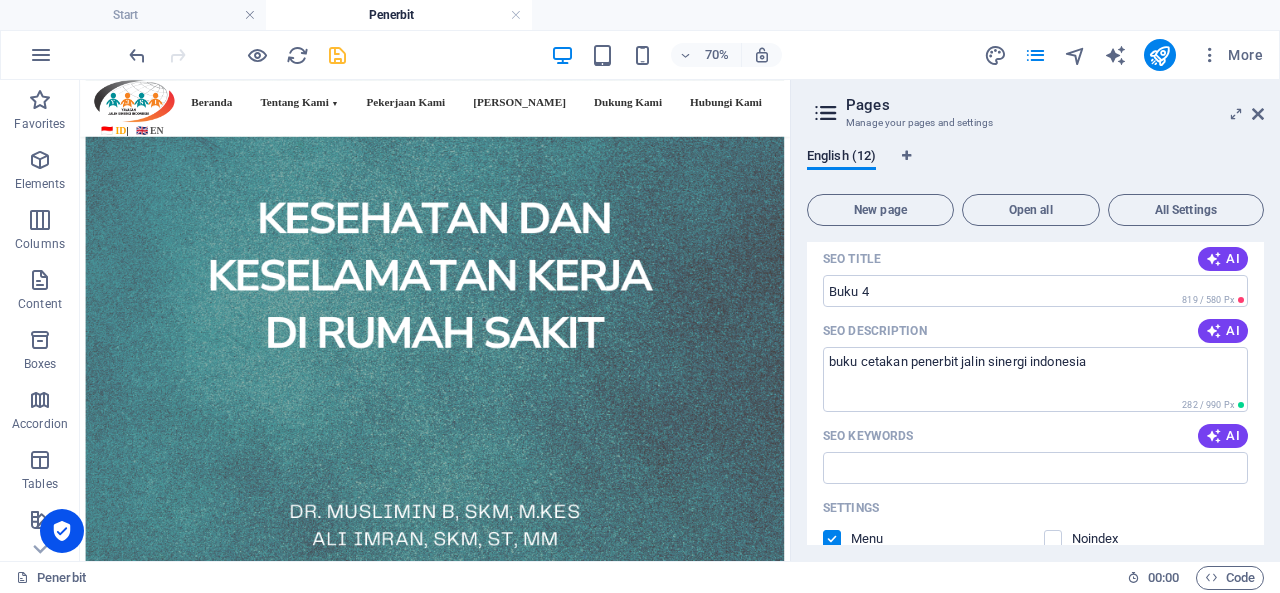 scroll, scrollTop: 481, scrollLeft: 0, axis: vertical 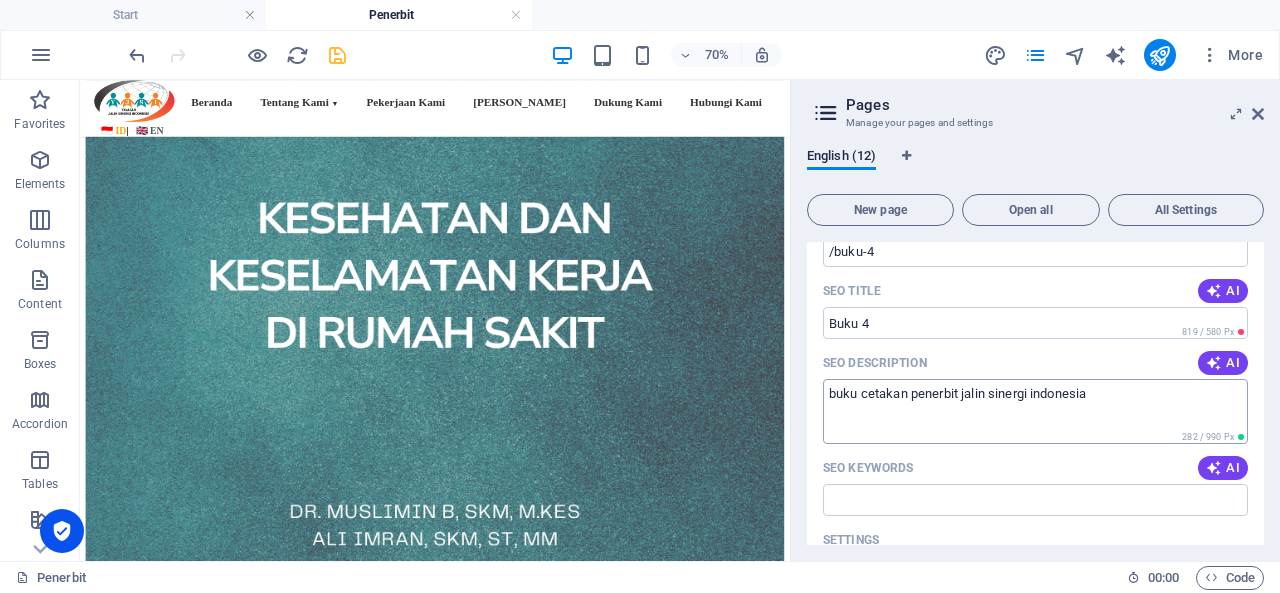 click on "buku cetakan penerbit jalin sinergi indonesia" at bounding box center [1035, 411] 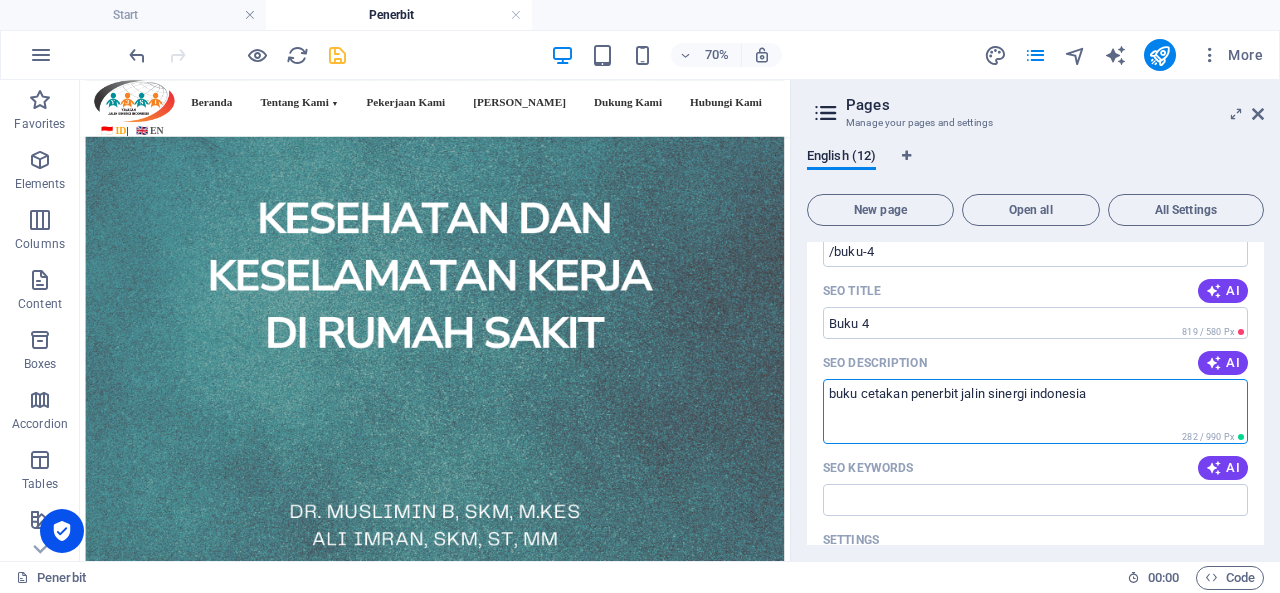drag, startPoint x: 1107, startPoint y: 392, endPoint x: 809, endPoint y: 391, distance: 298.00168 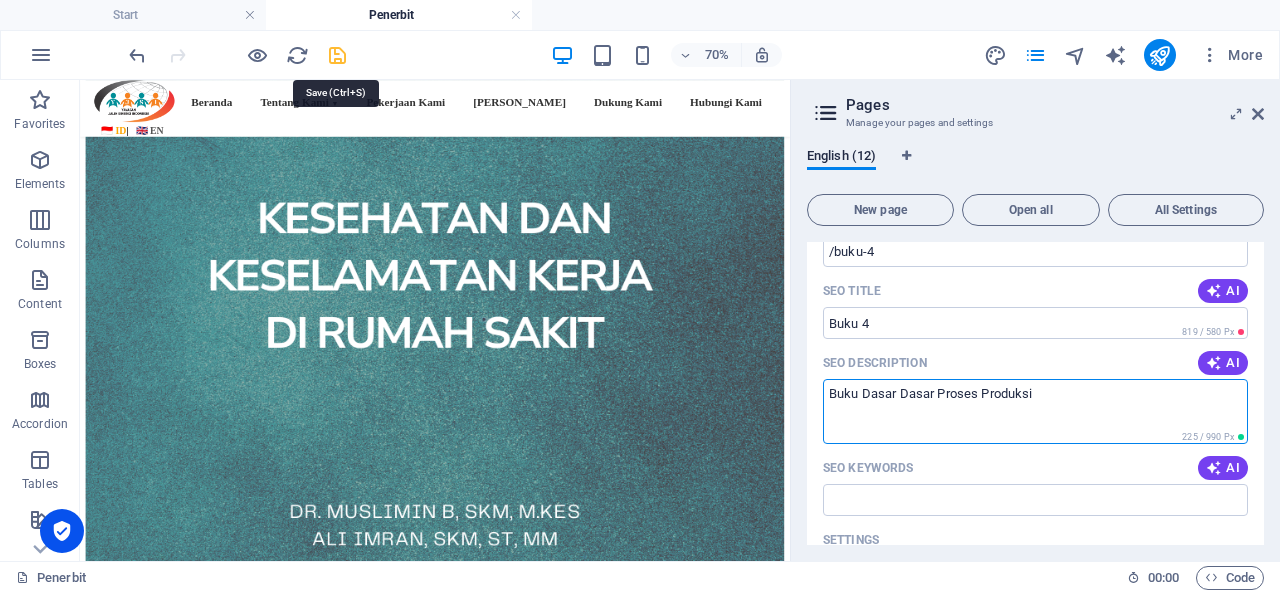 type on "Buku Dasar Dasar Proses Produksi" 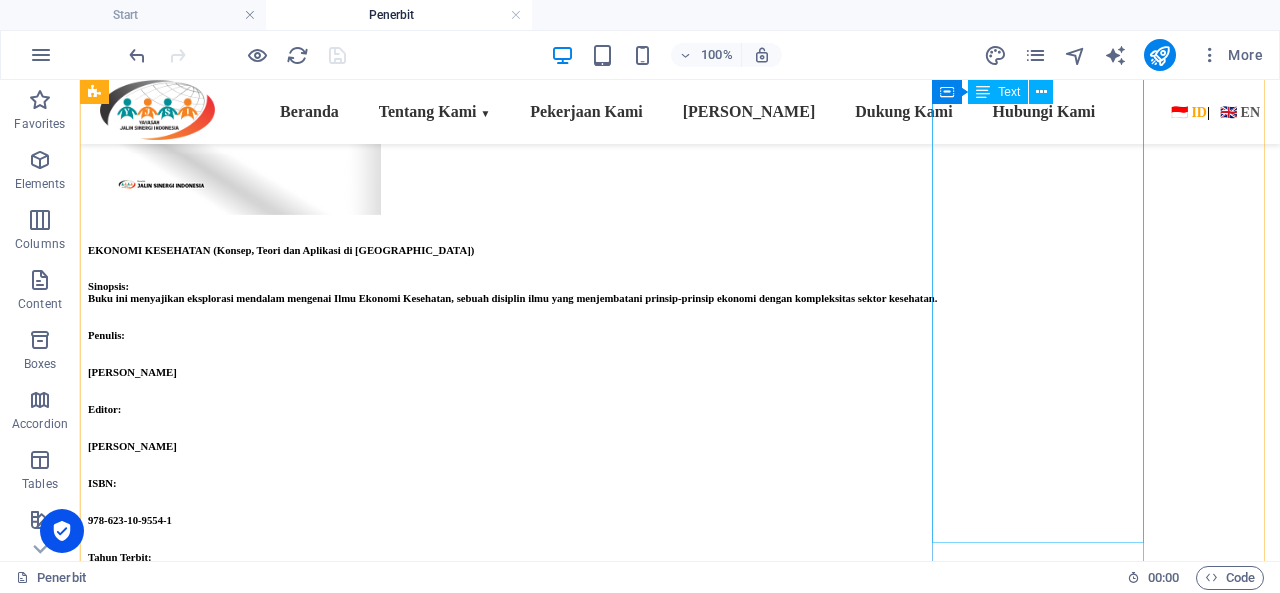 scroll, scrollTop: 800, scrollLeft: 0, axis: vertical 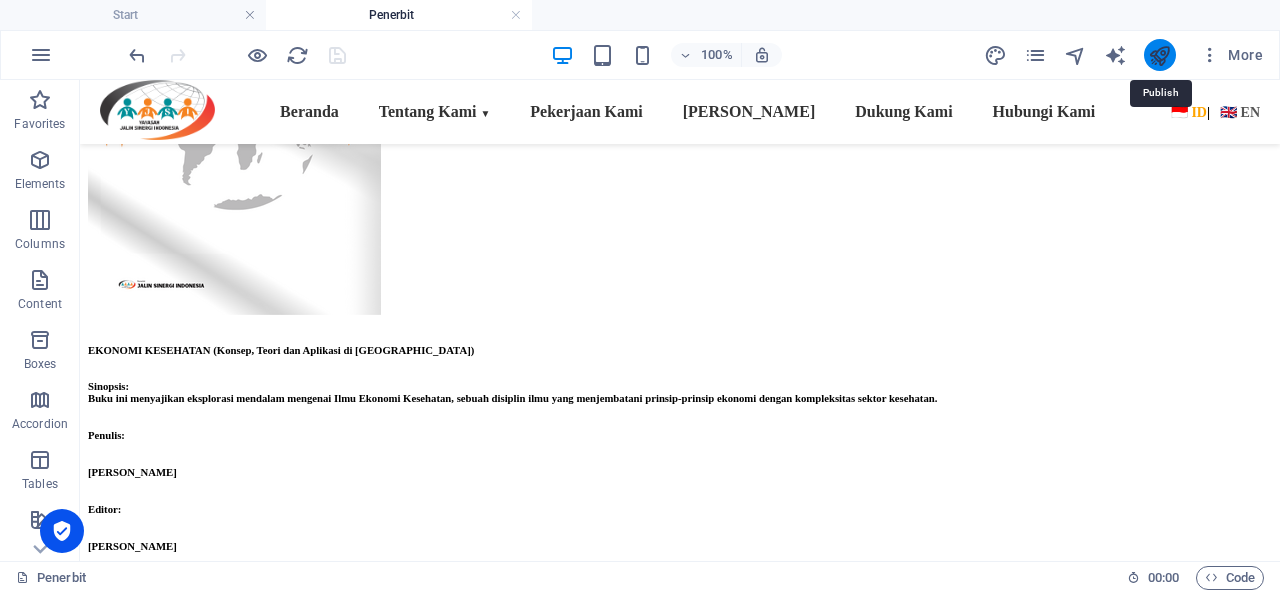 click at bounding box center (1159, 55) 